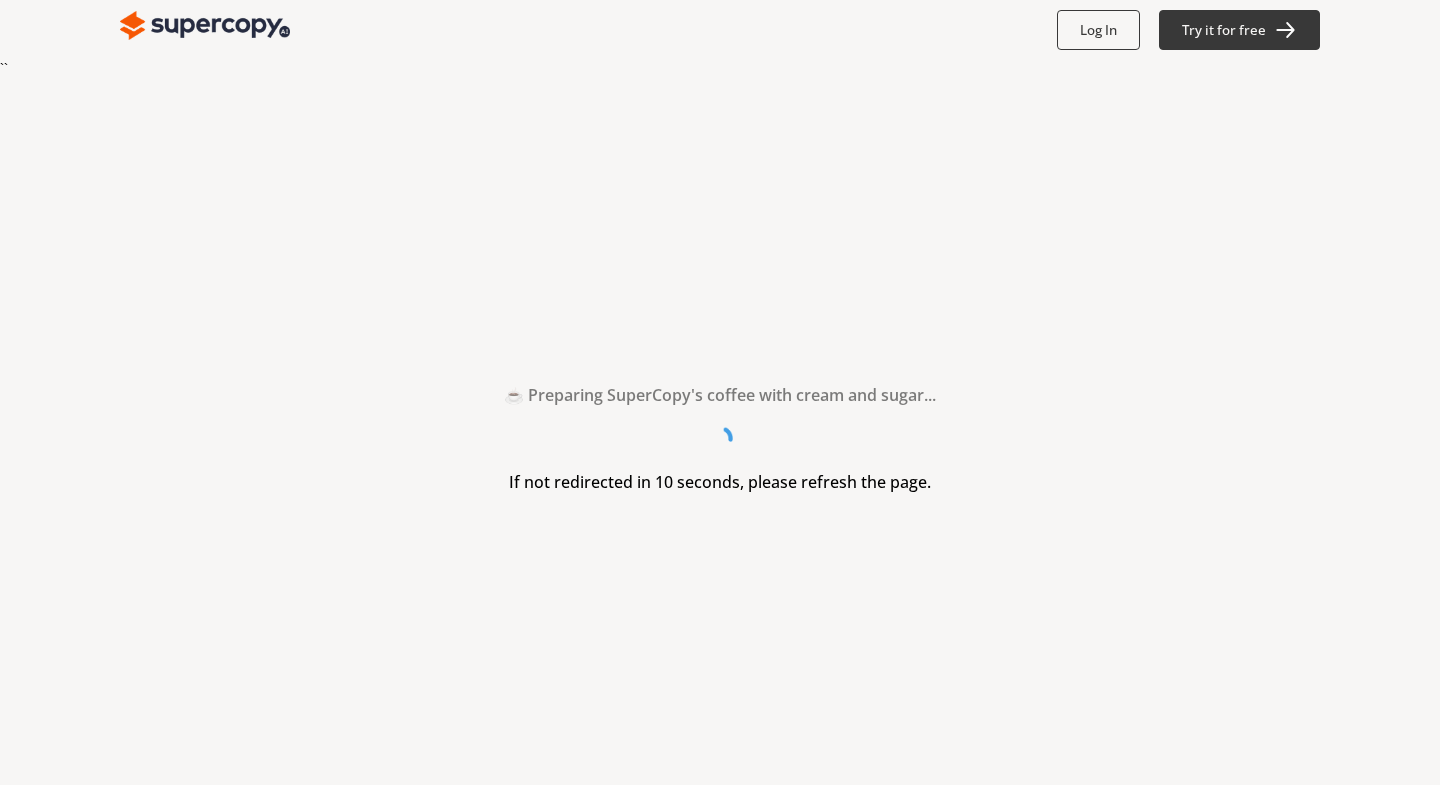 scroll, scrollTop: 0, scrollLeft: 0, axis: both 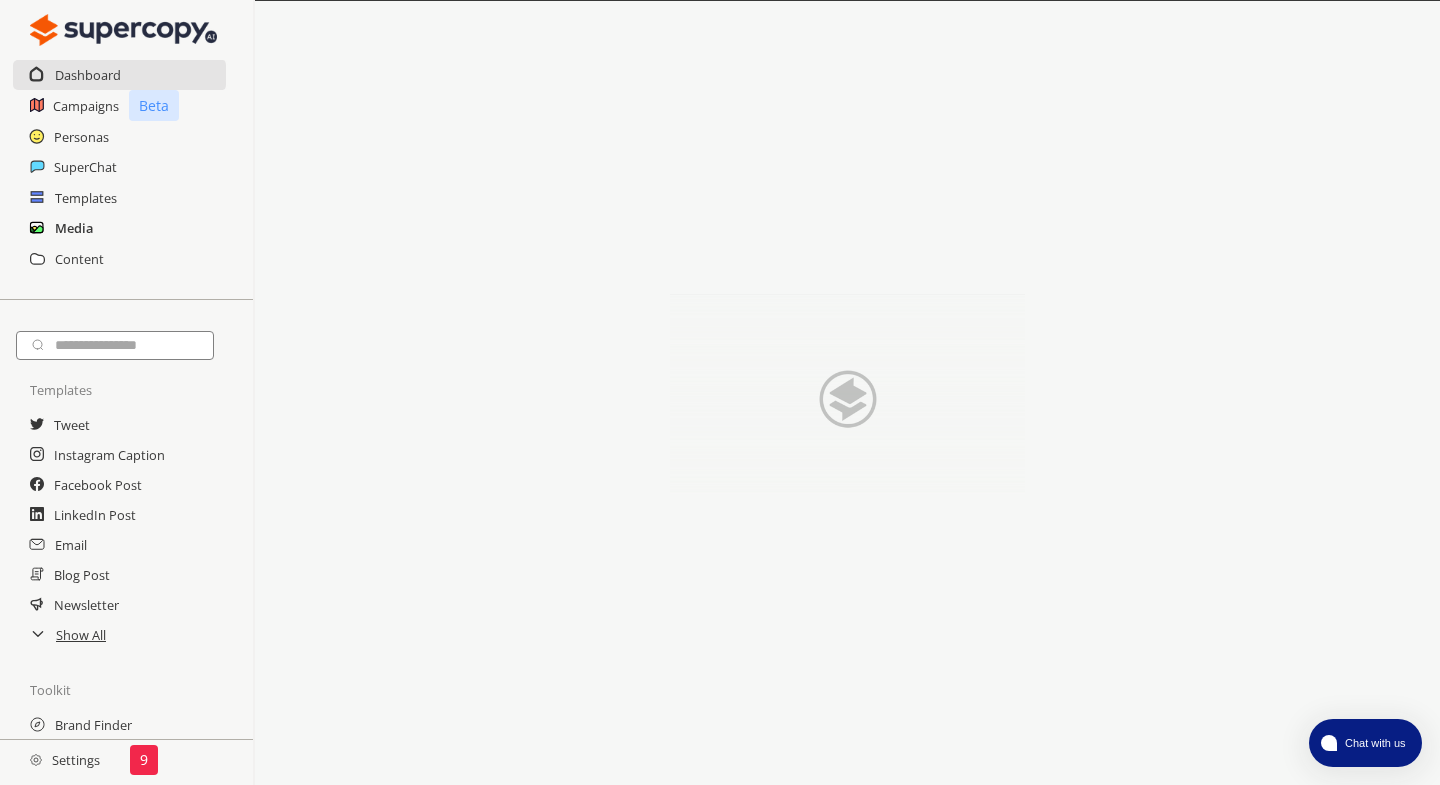 click on "Media" at bounding box center [74, 228] 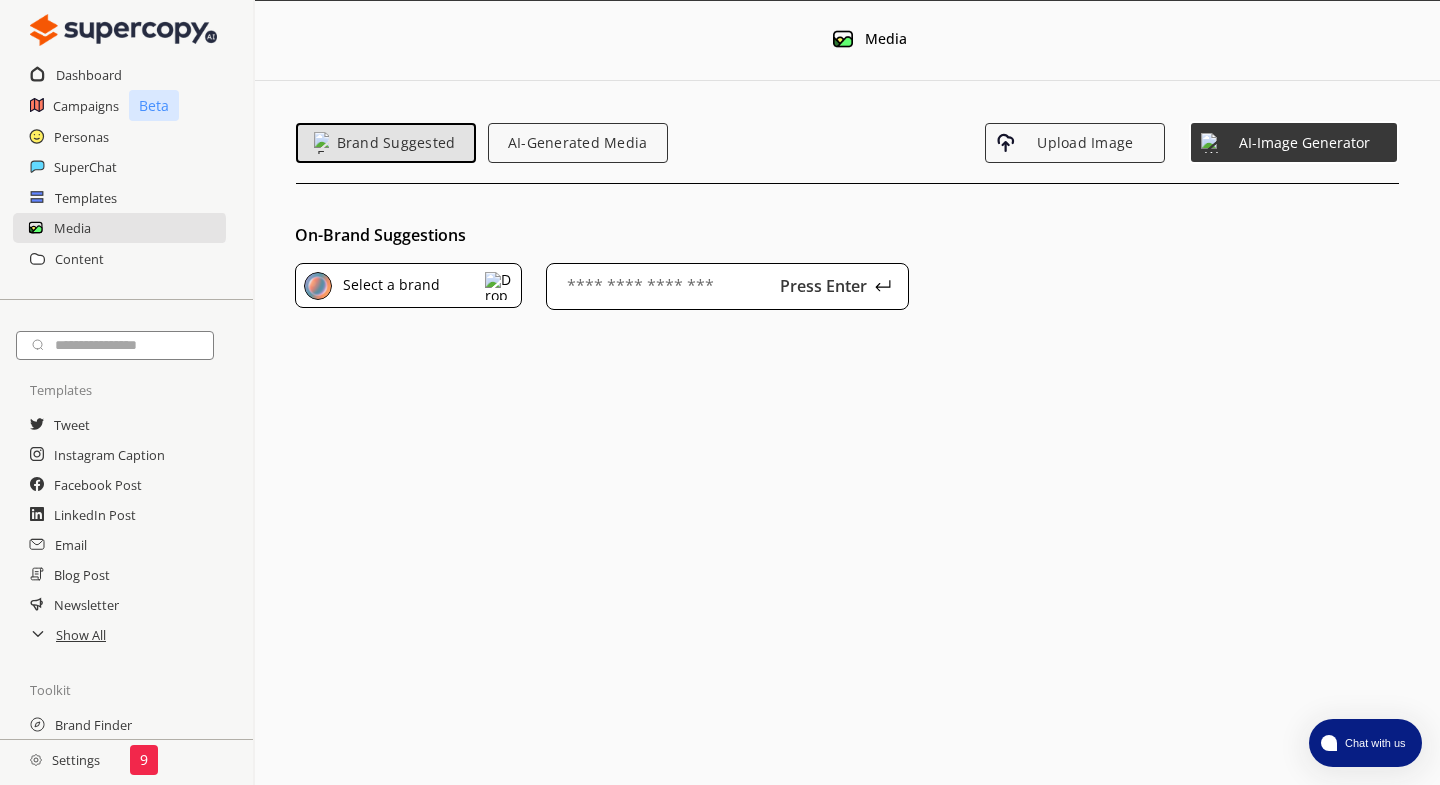 click on "Select a brand" at bounding box center (408, 286) 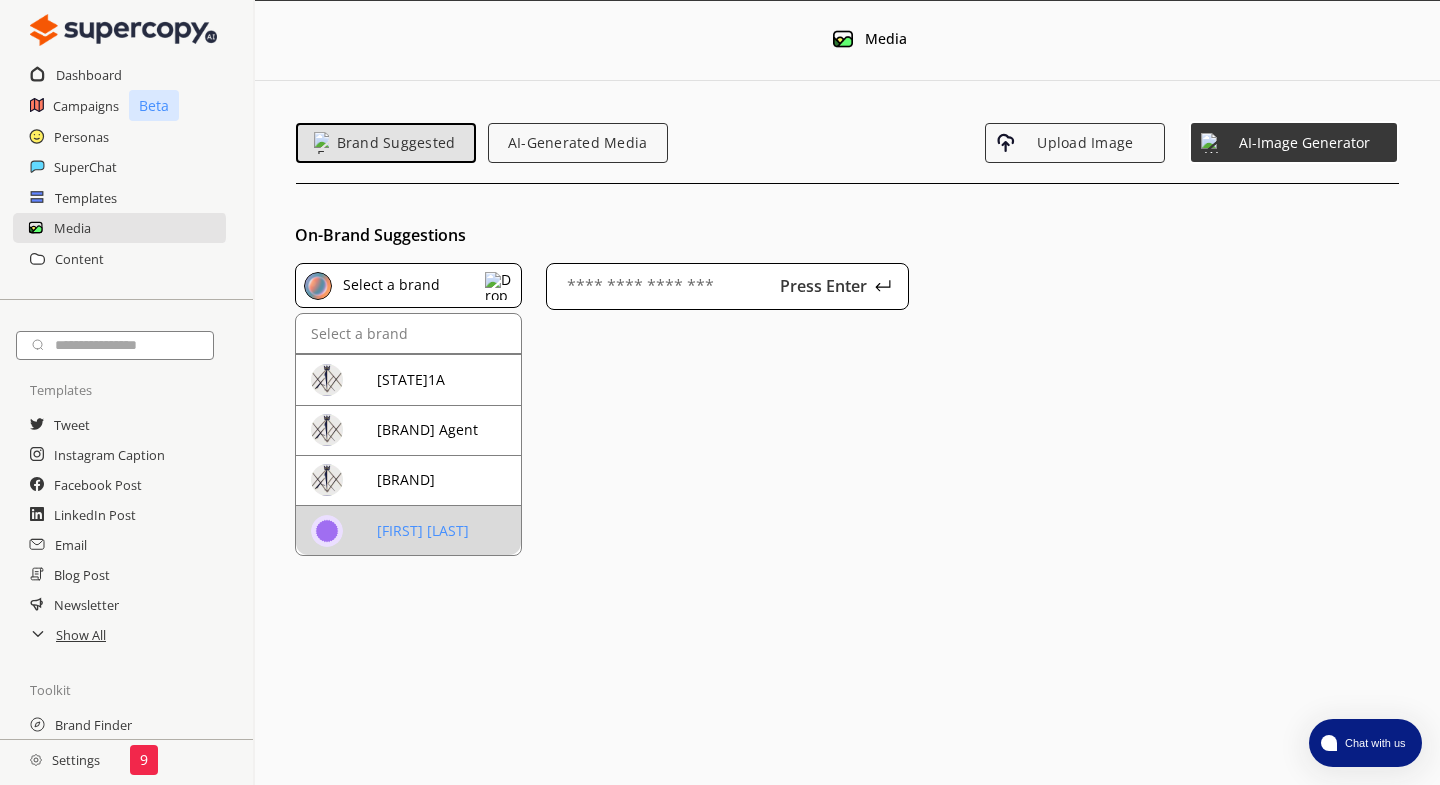 click on "[FIRST] [LAST]" at bounding box center [445, 531] 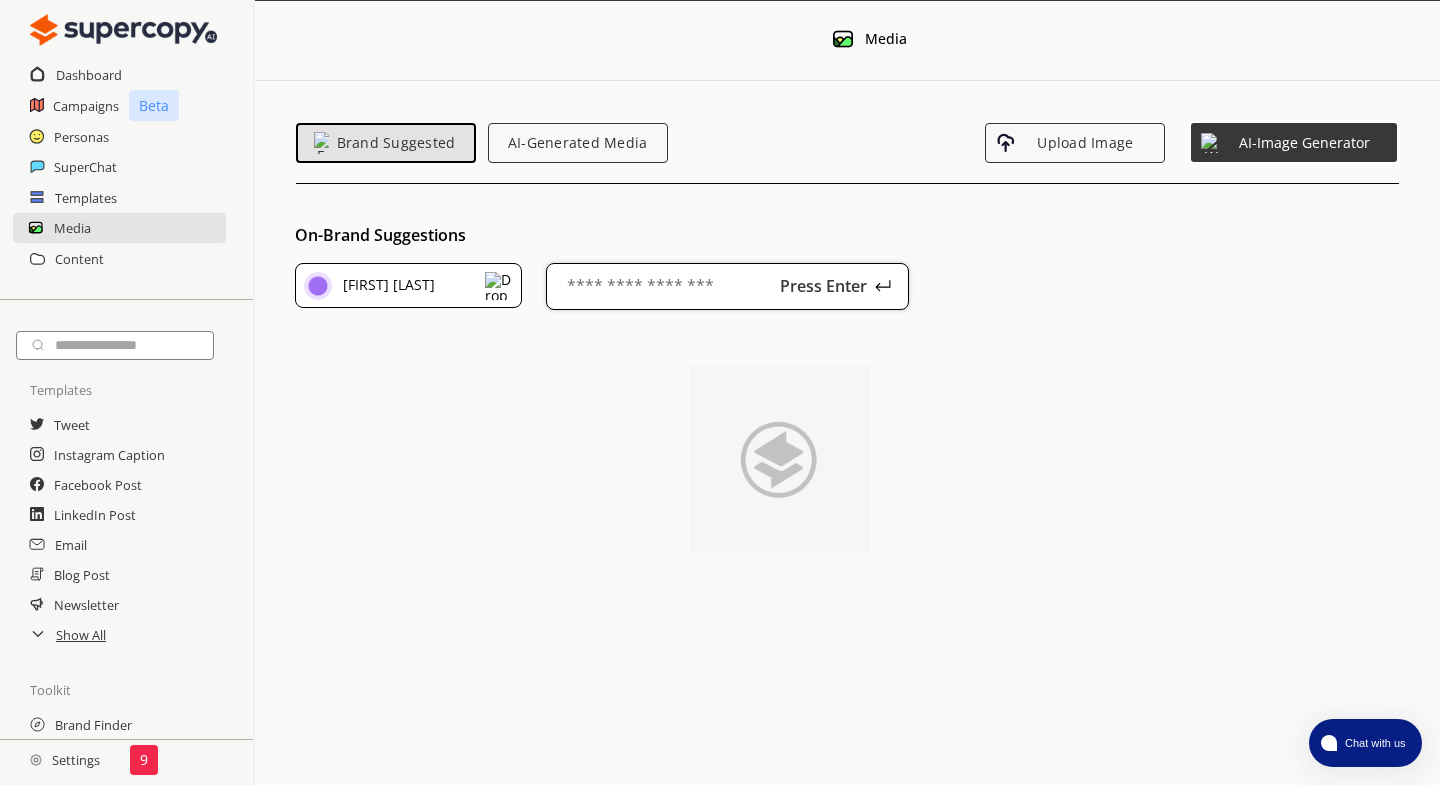 click at bounding box center (727, 286) 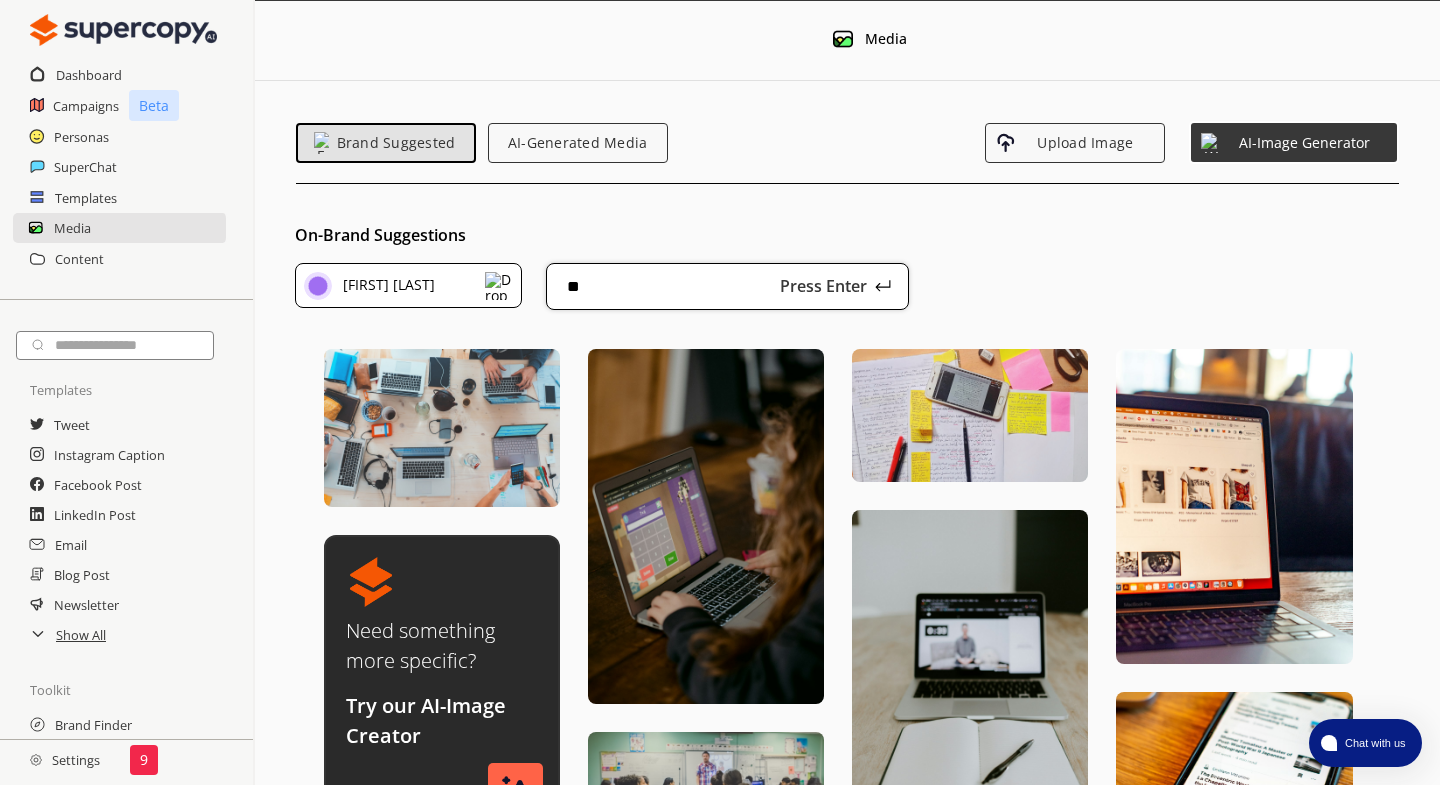 type on "*" 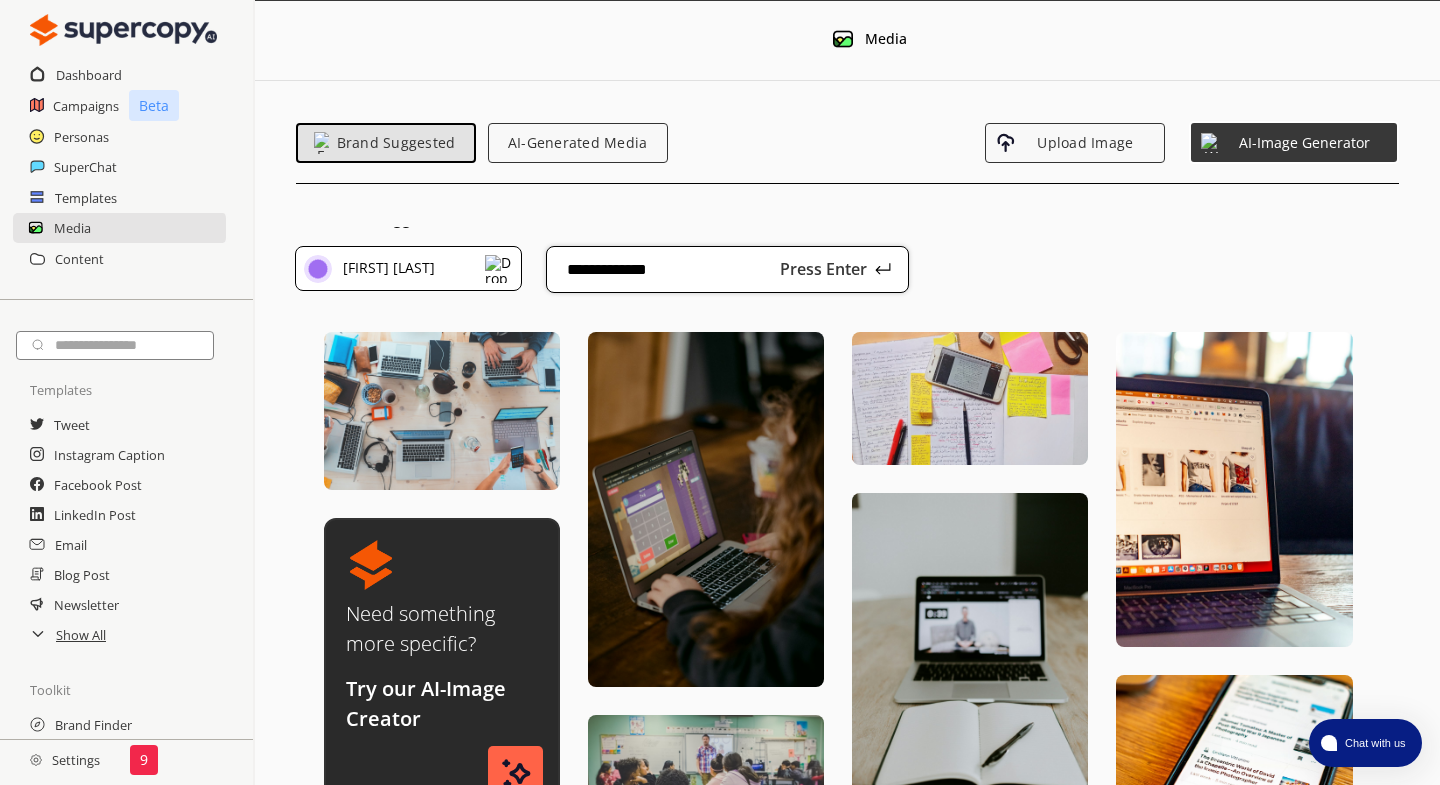 scroll, scrollTop: 19, scrollLeft: 0, axis: vertical 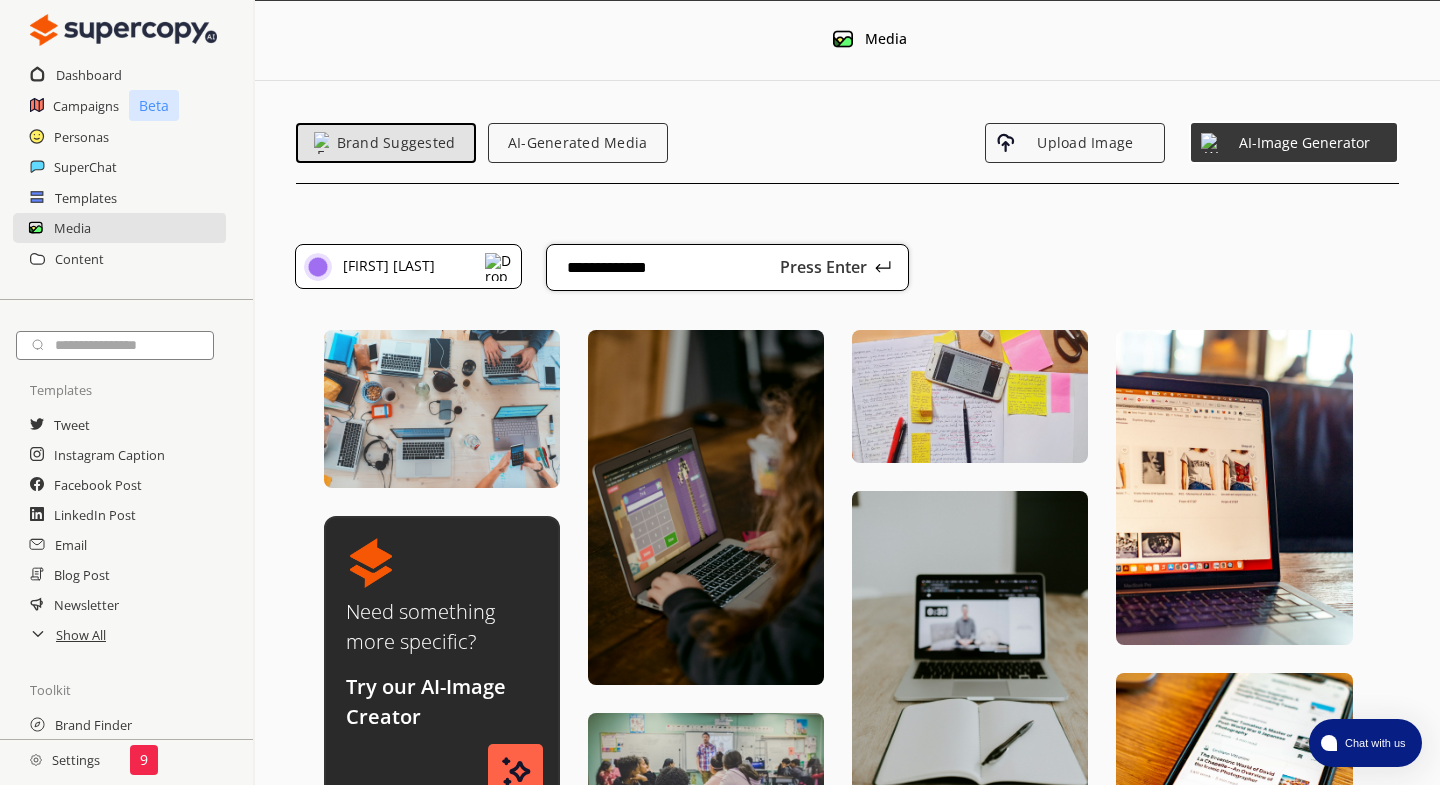 click on "**********" at bounding box center [727, 267] 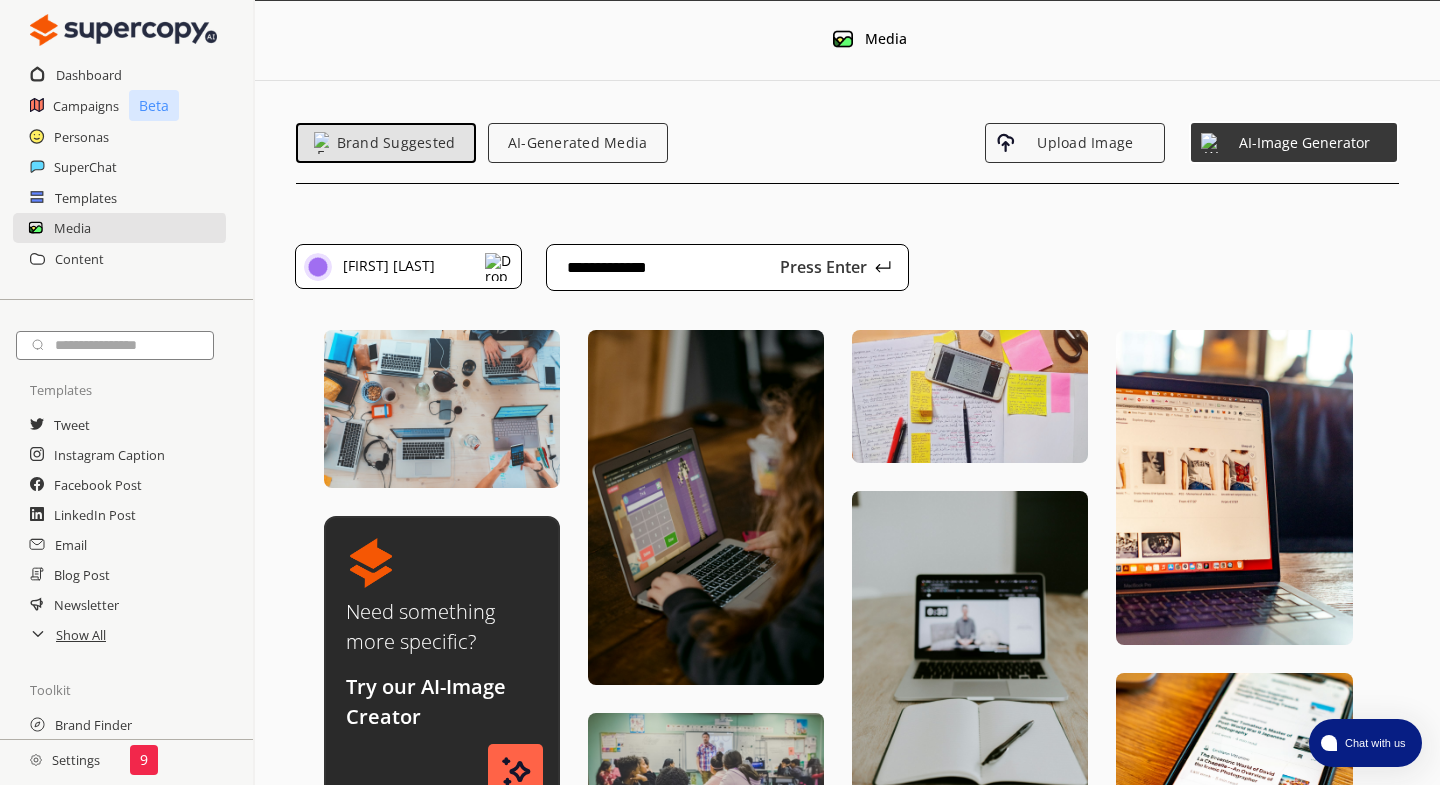click on "Press Enter" at bounding box center (823, 267) 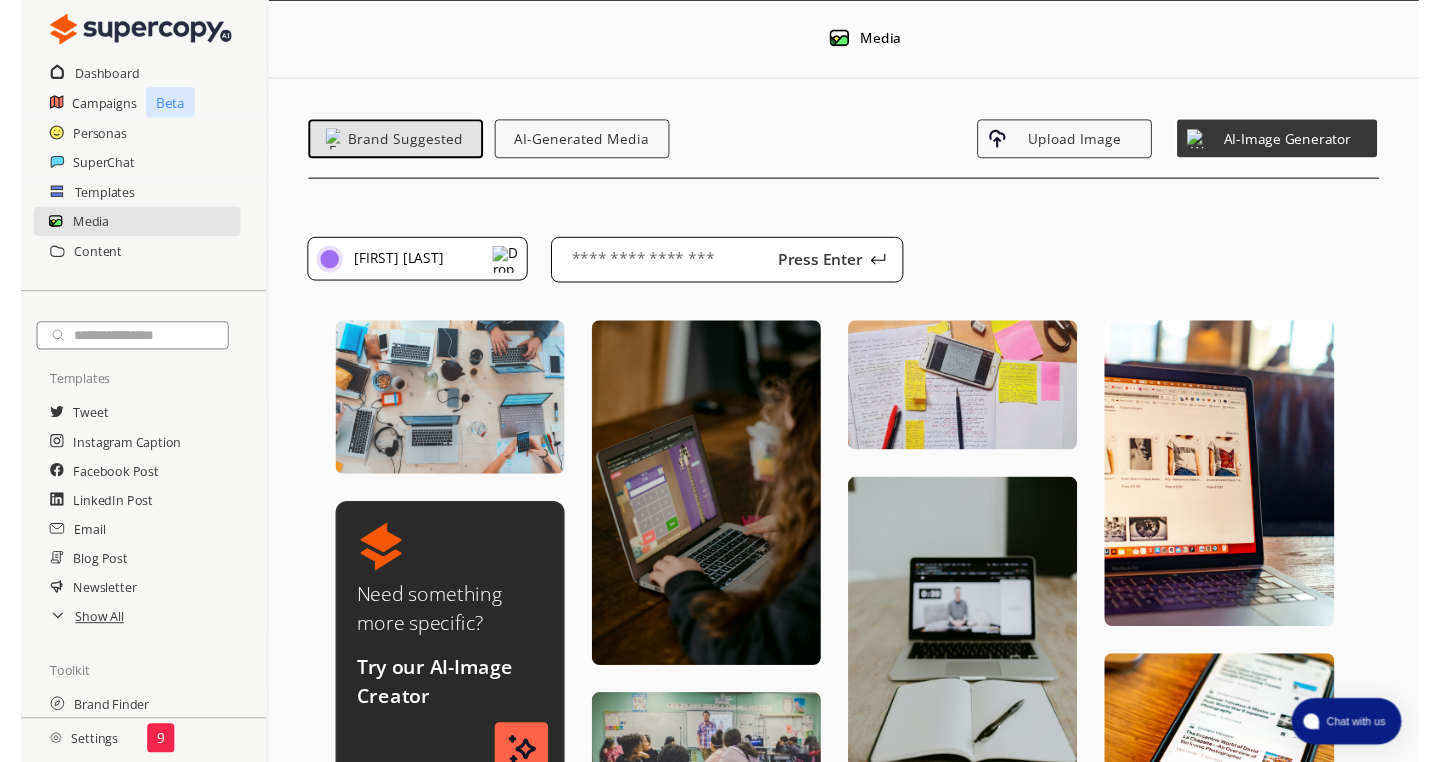 scroll, scrollTop: 0, scrollLeft: 0, axis: both 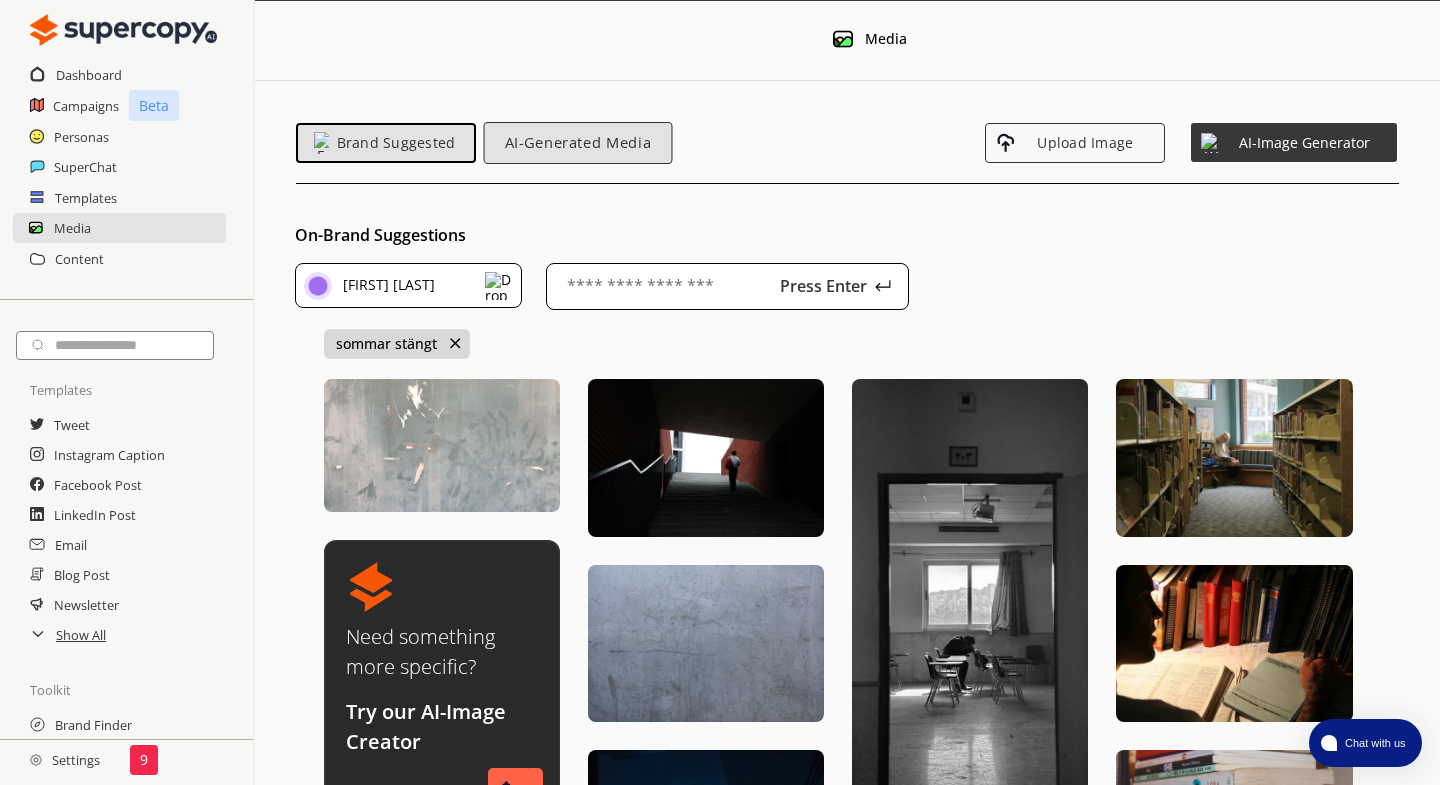 click on "AI-Generated Media" at bounding box center [578, 142] 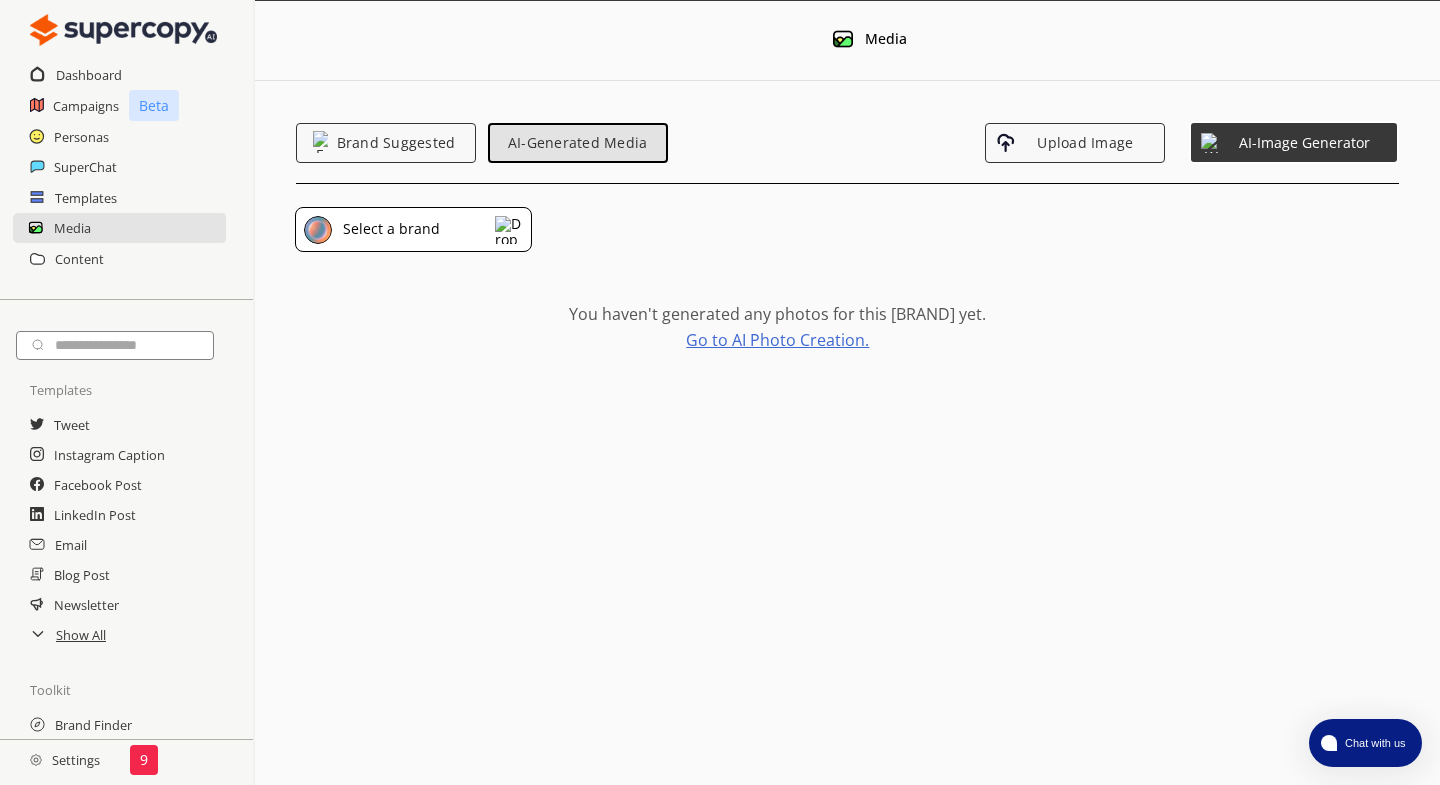 click on "Go to AI Photo Creation." at bounding box center [777, 340] 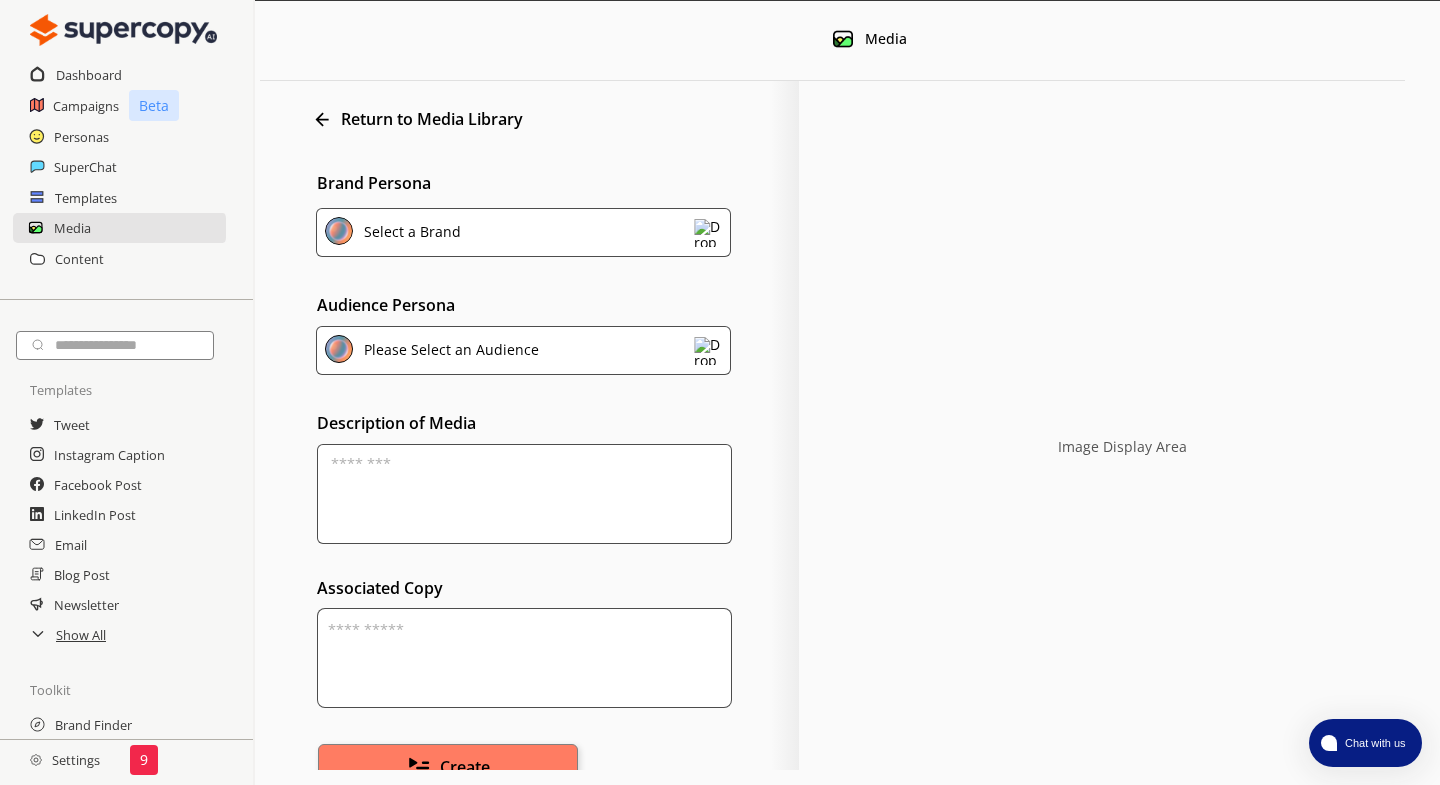 click at bounding box center [524, 494] 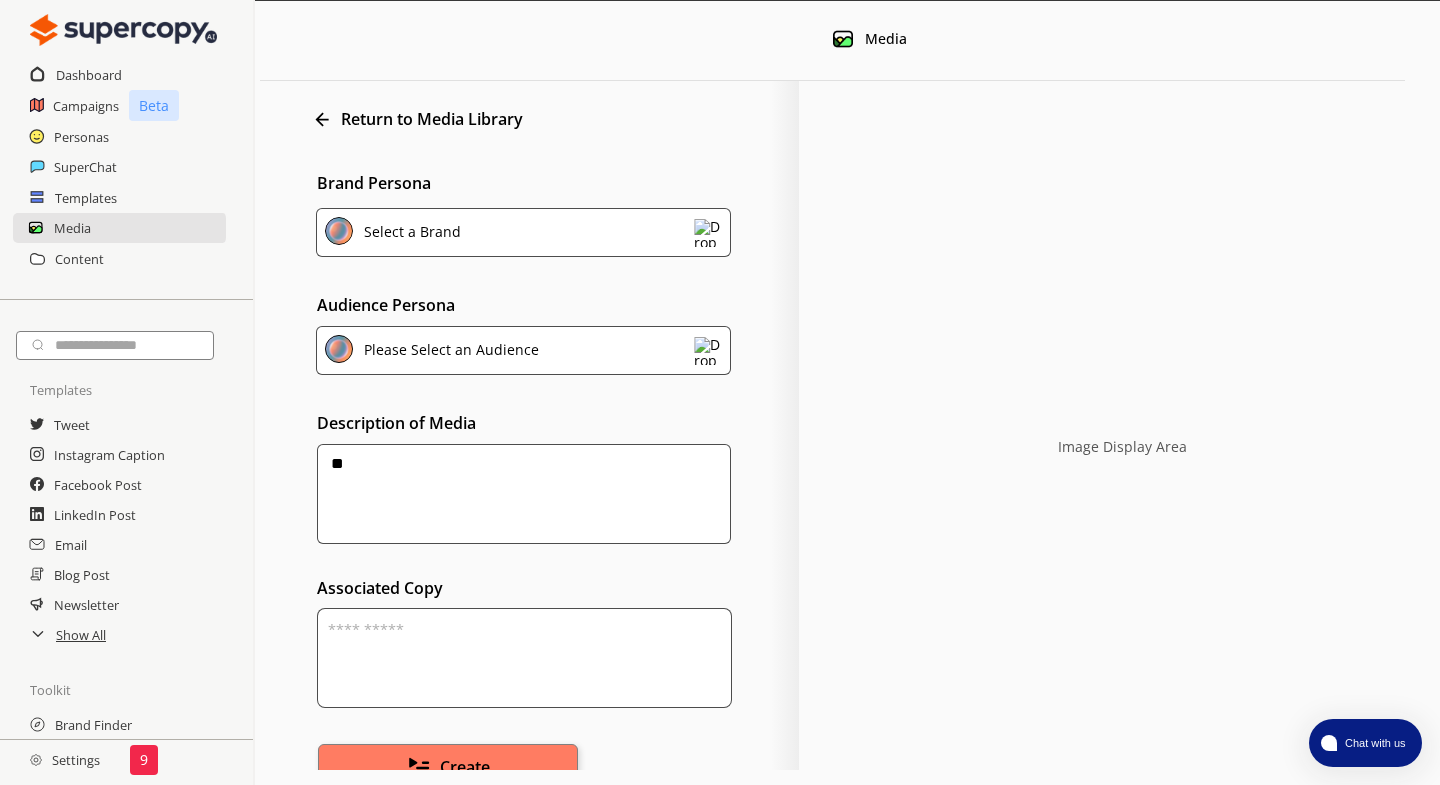 type on "*" 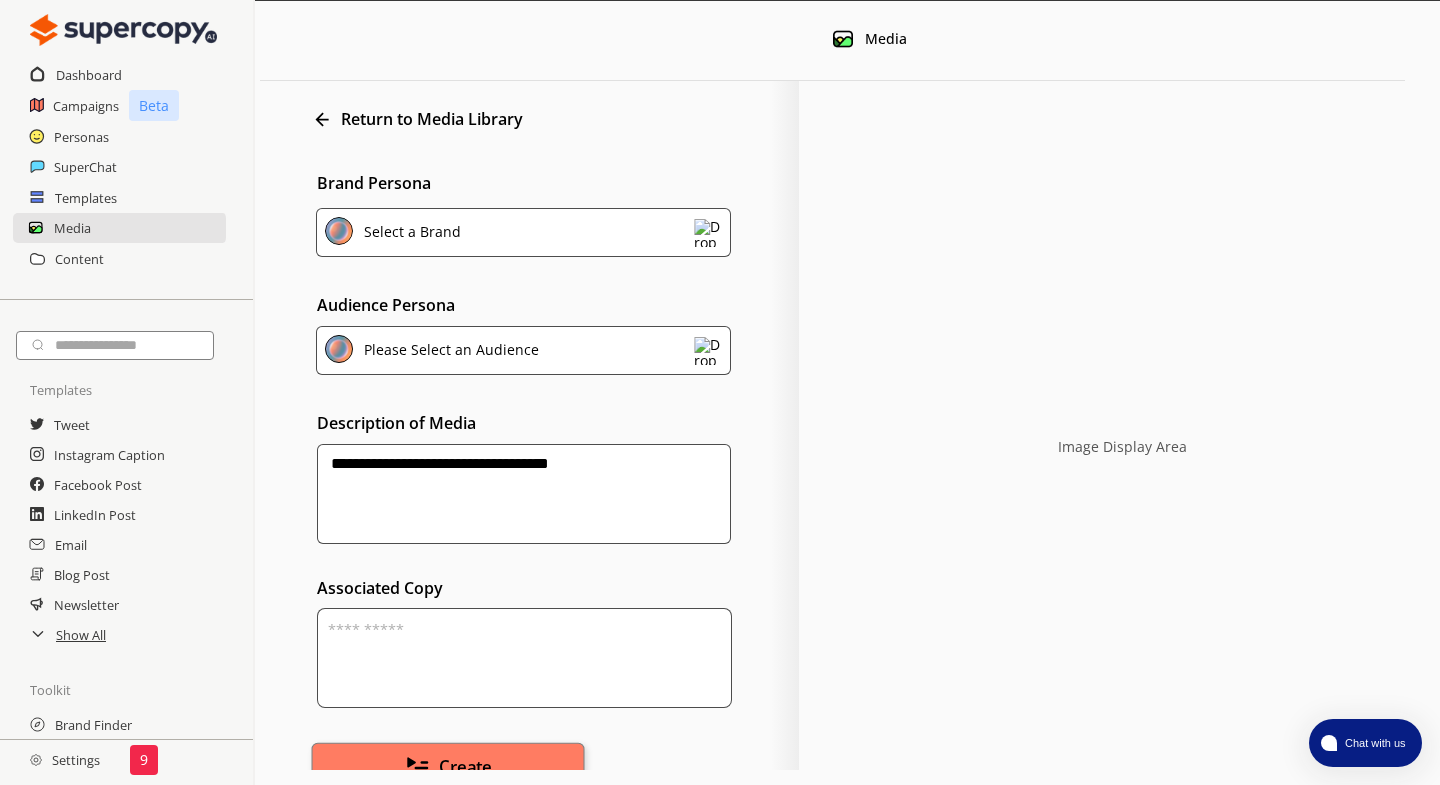 click on "Create" at bounding box center [465, 766] 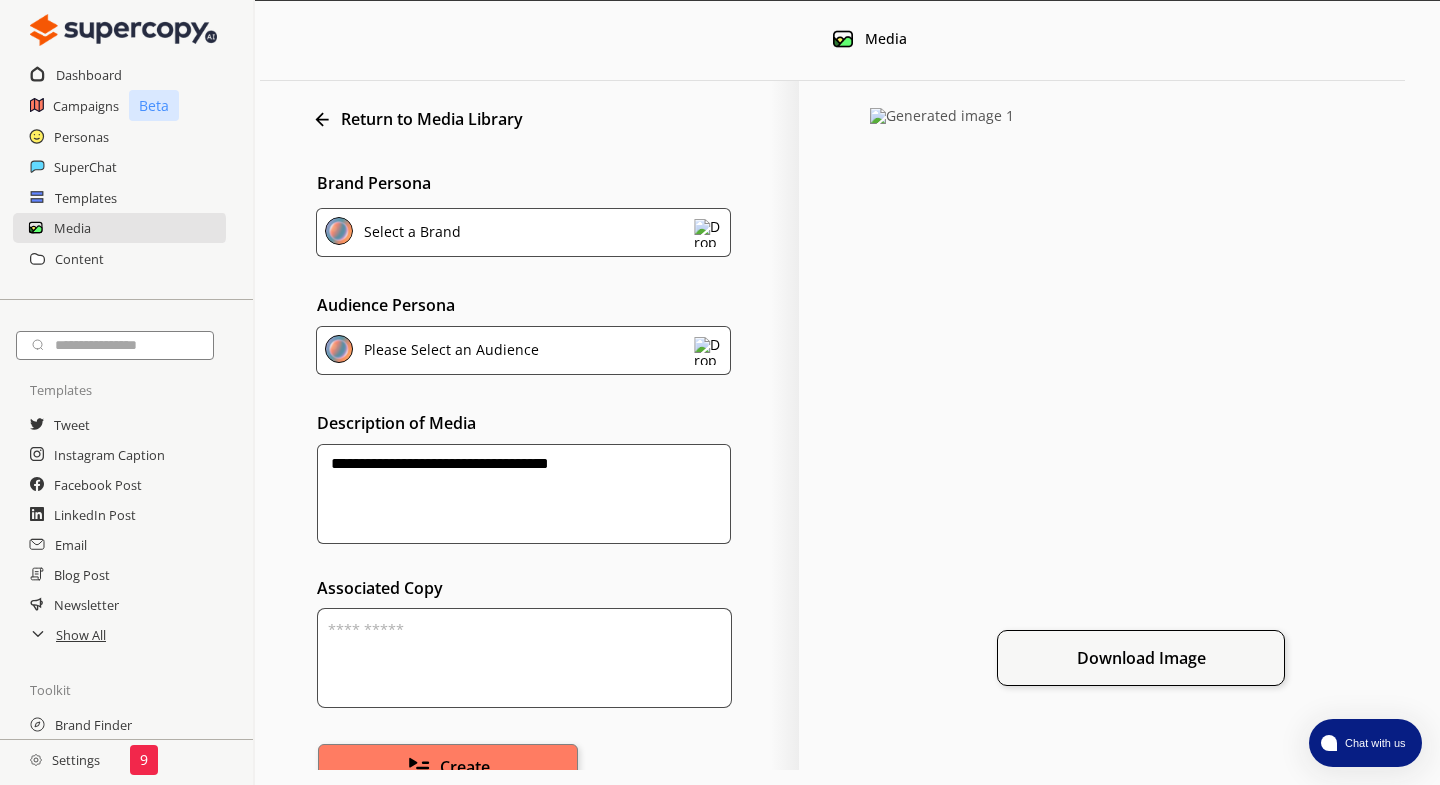 click on "**********" at bounding box center [524, 494] 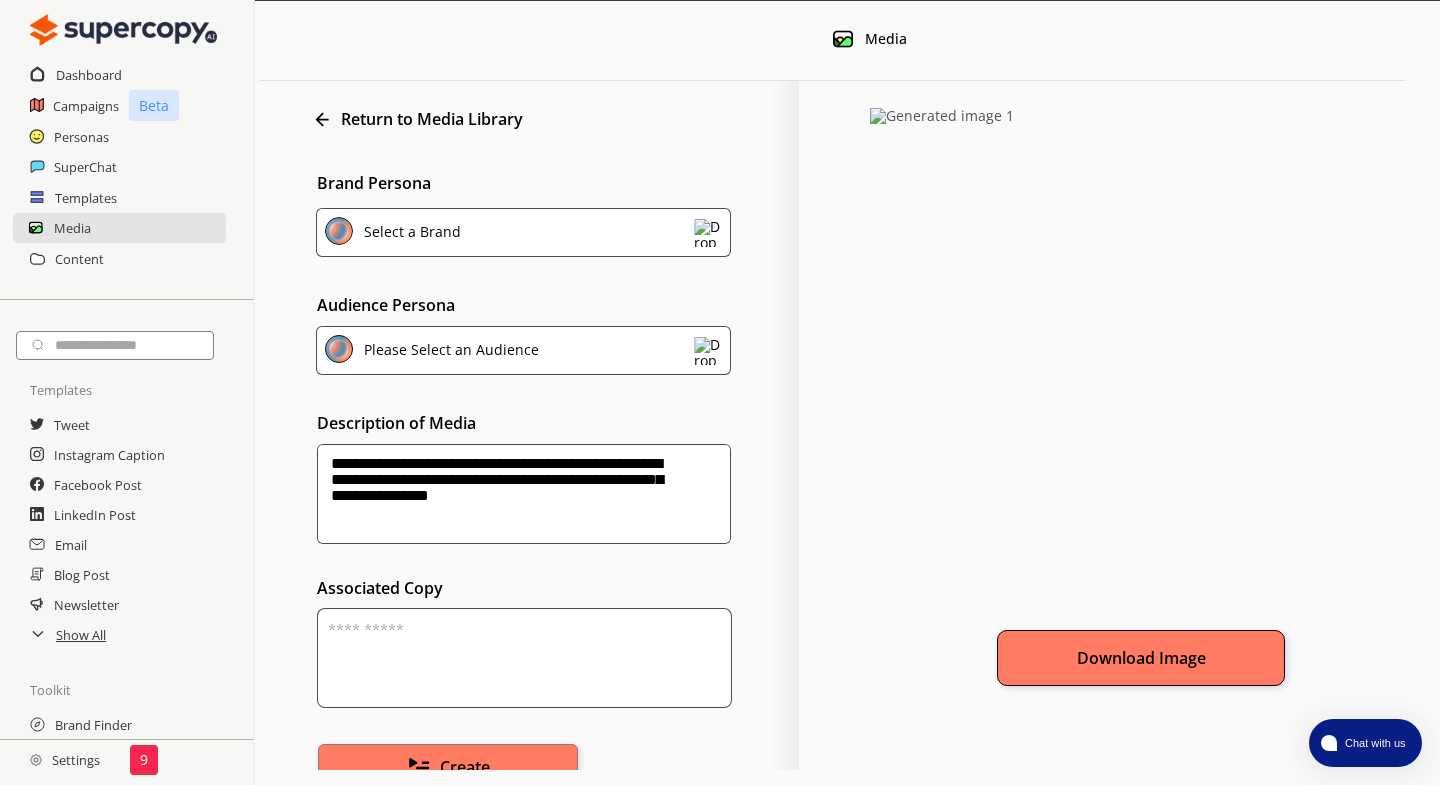 click on "Download Image" at bounding box center (1141, 658) 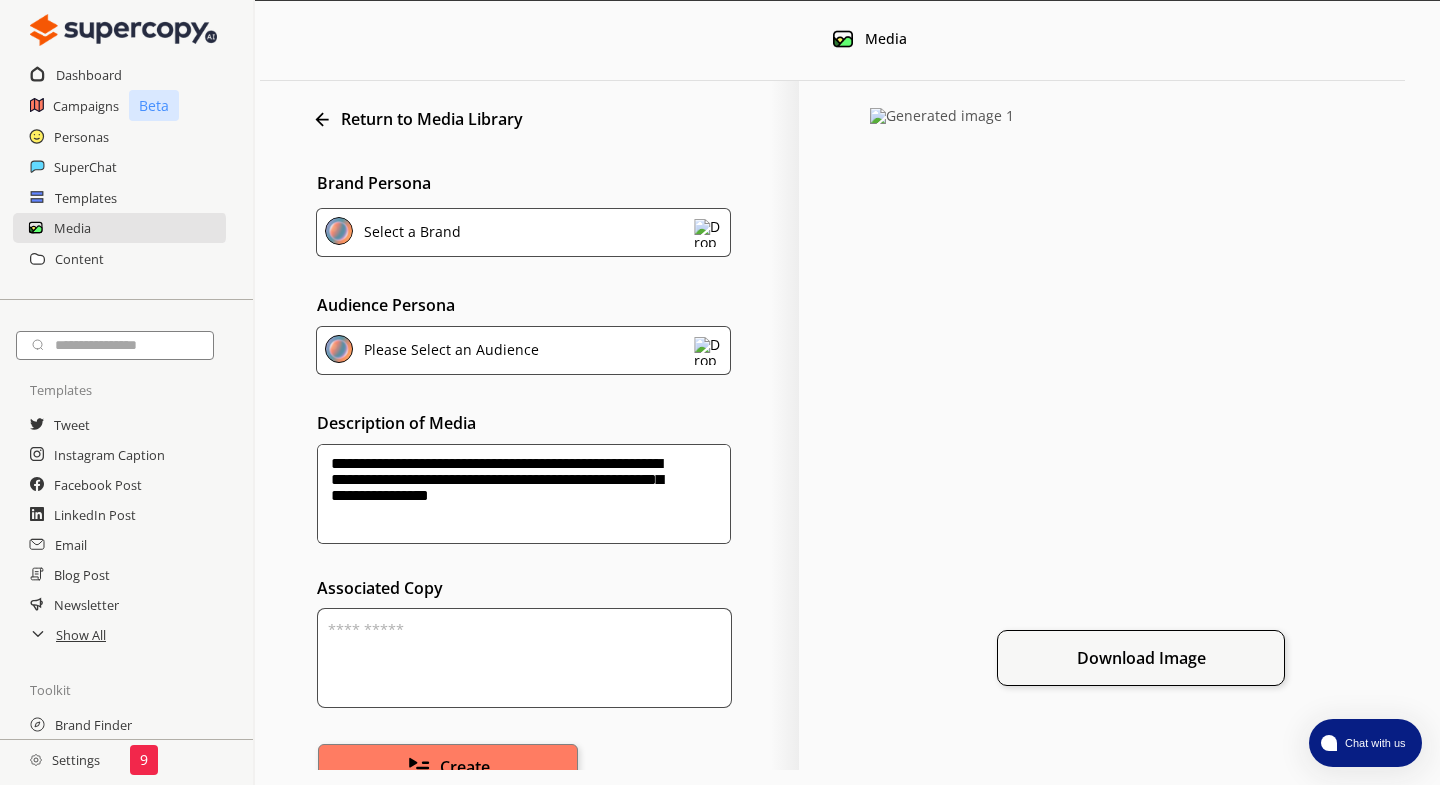 click on "**********" at bounding box center (847, 392) 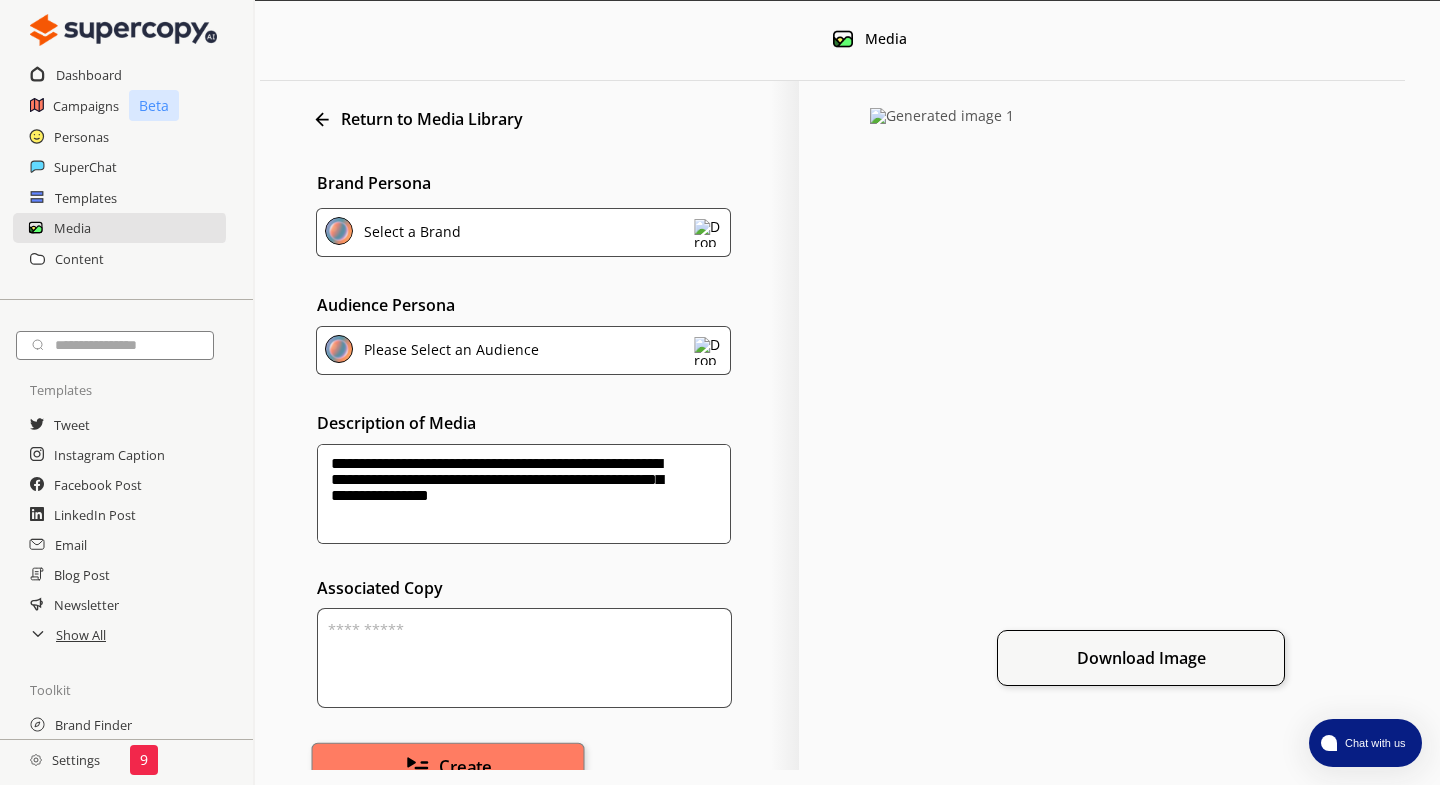 click on "Create" at bounding box center (448, 767) 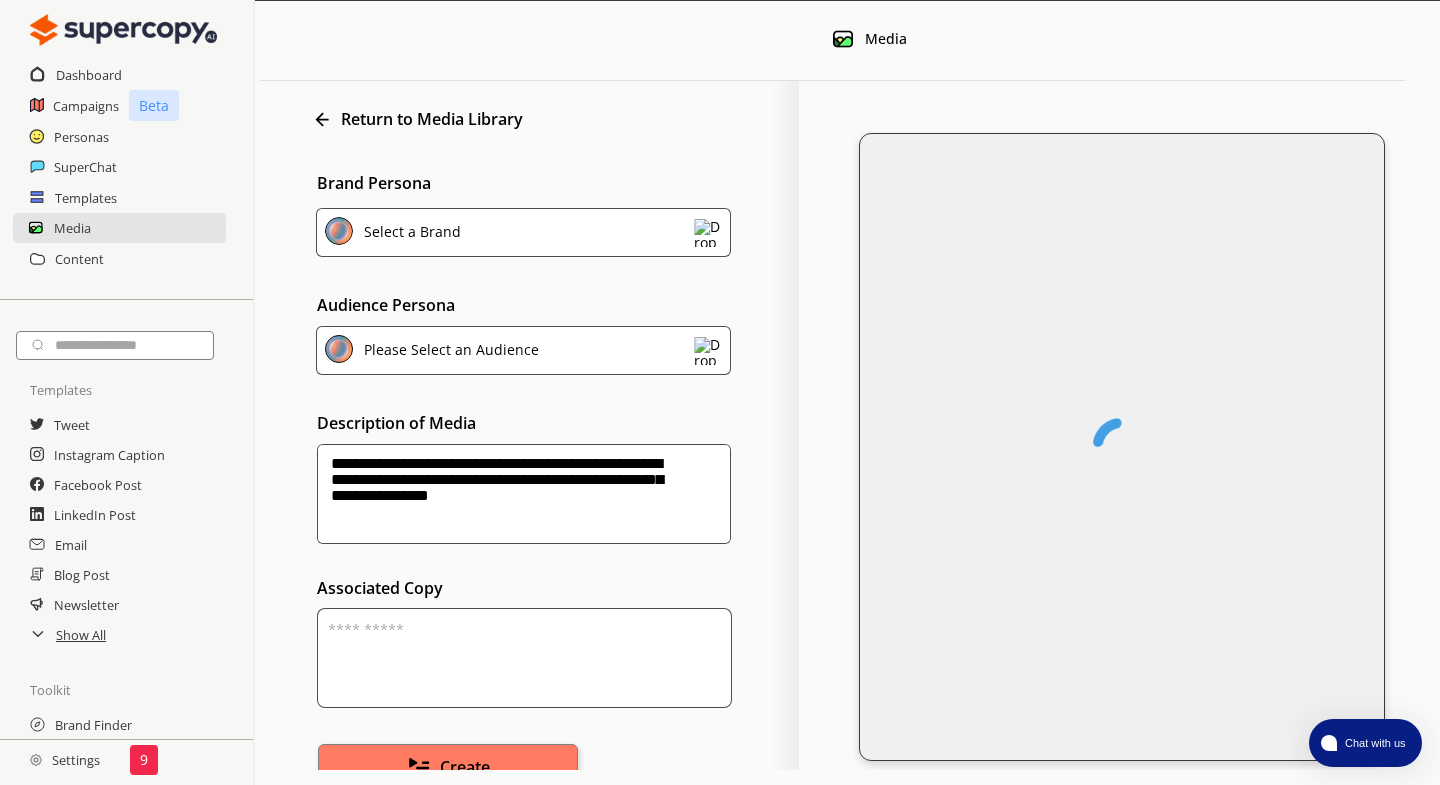 click at bounding box center (1097, 447) 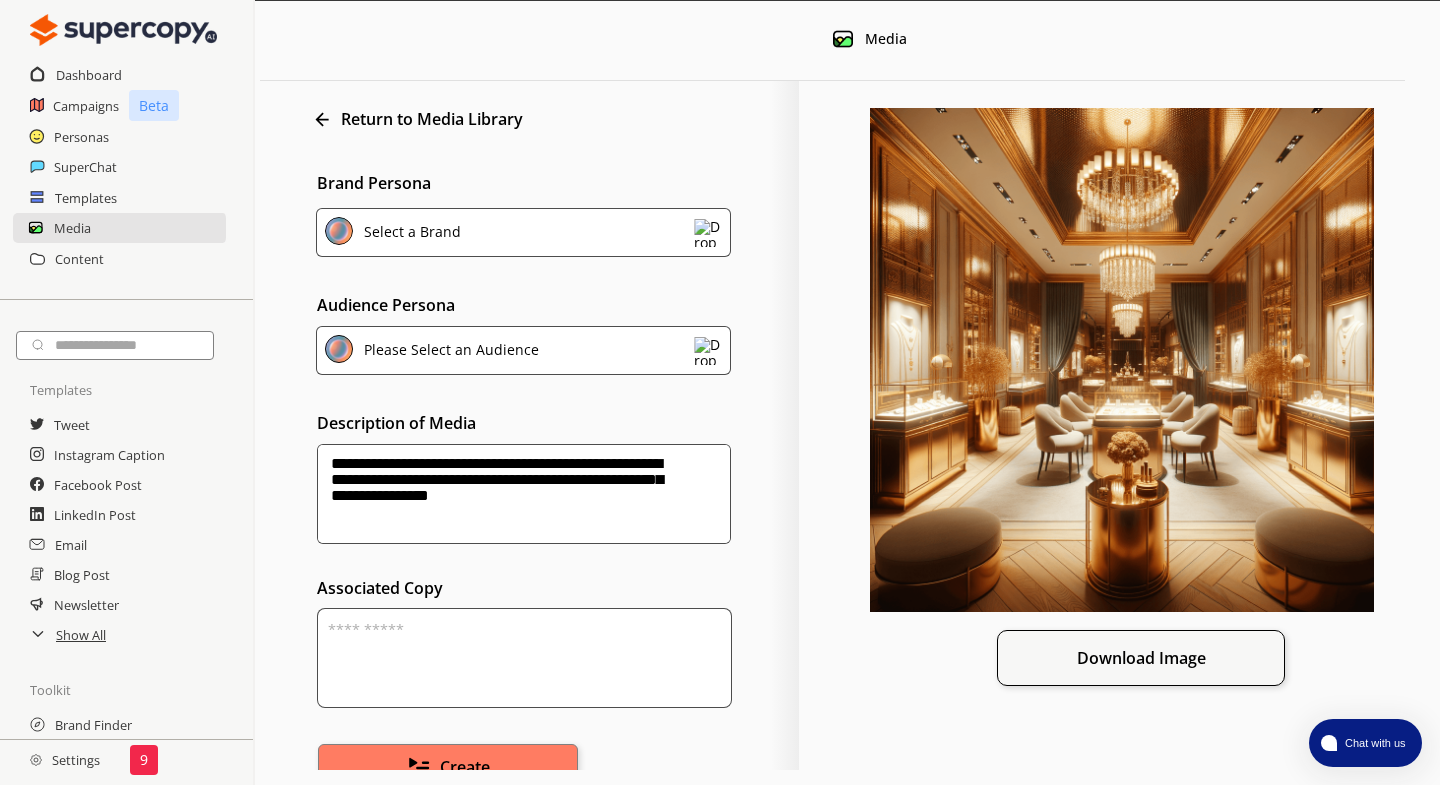 click on "**********" at bounding box center [524, 494] 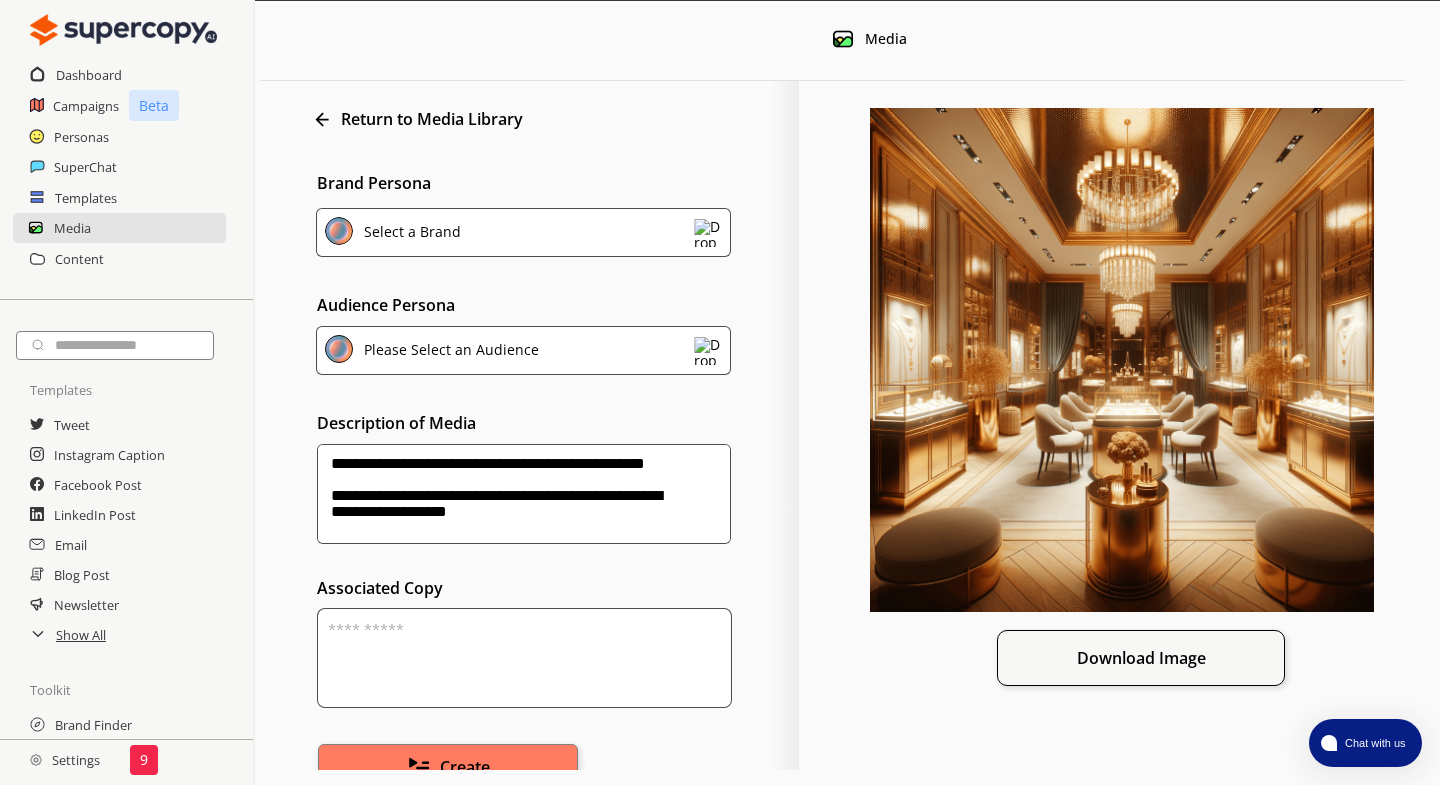 click on "**********" at bounding box center (524, 494) 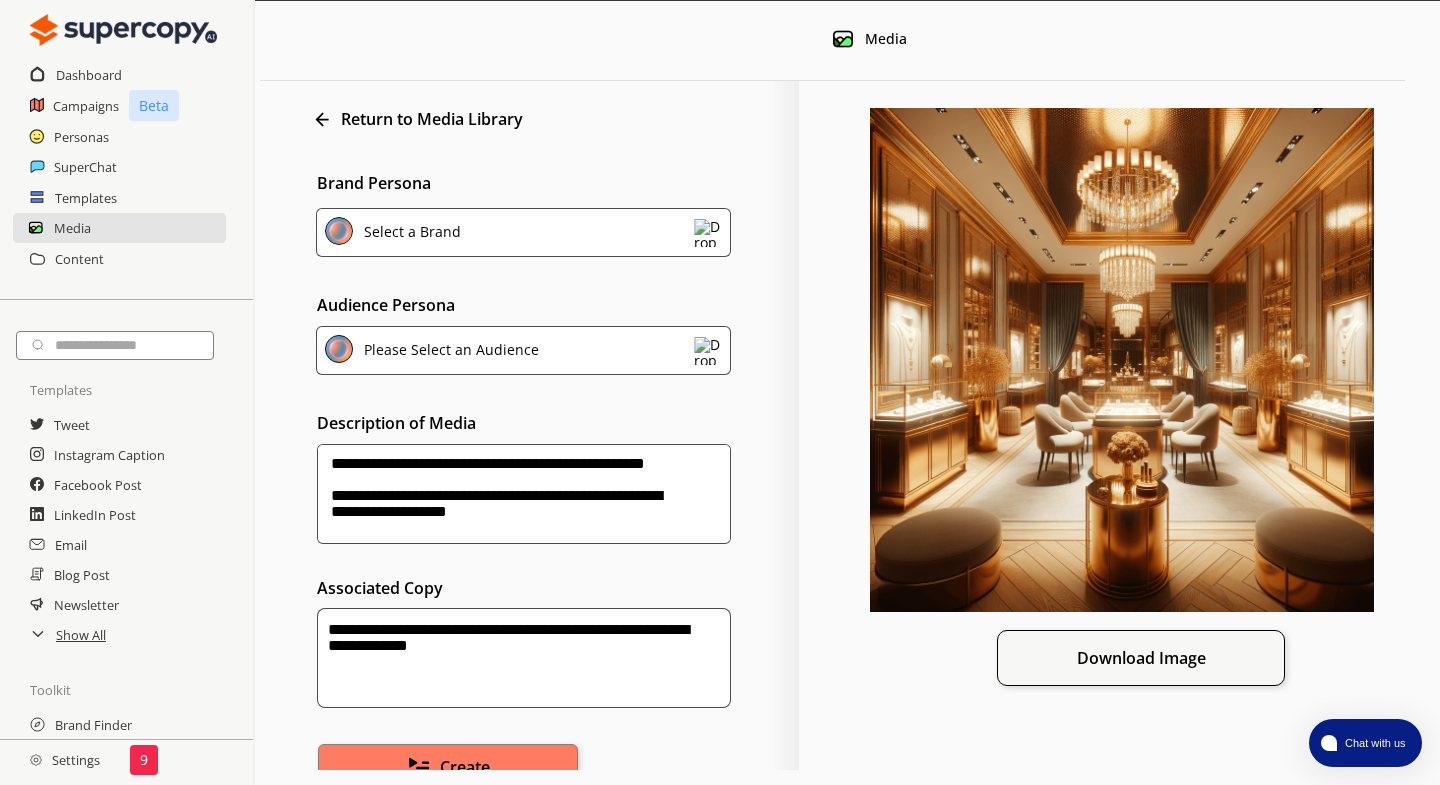 type on "**********" 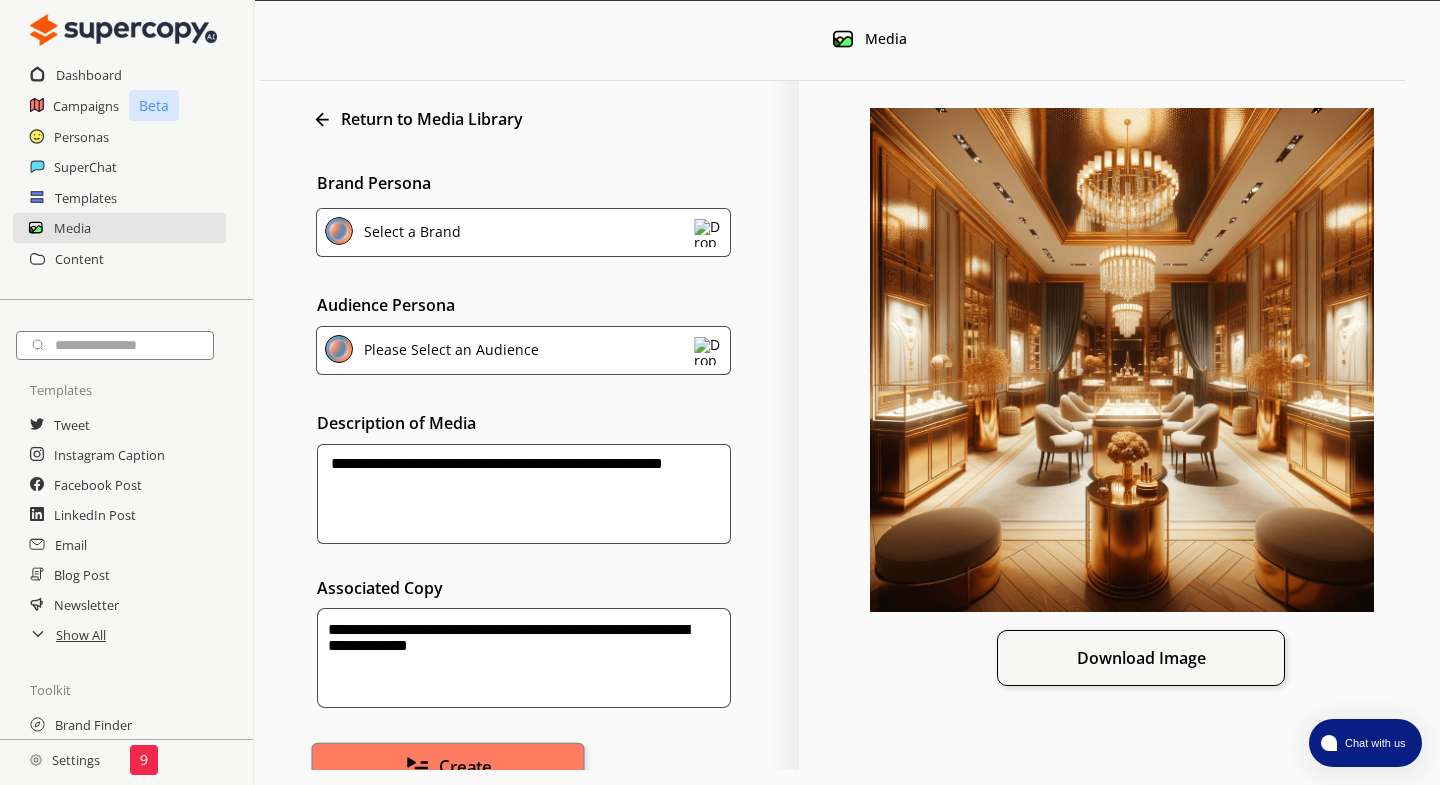 type on "**********" 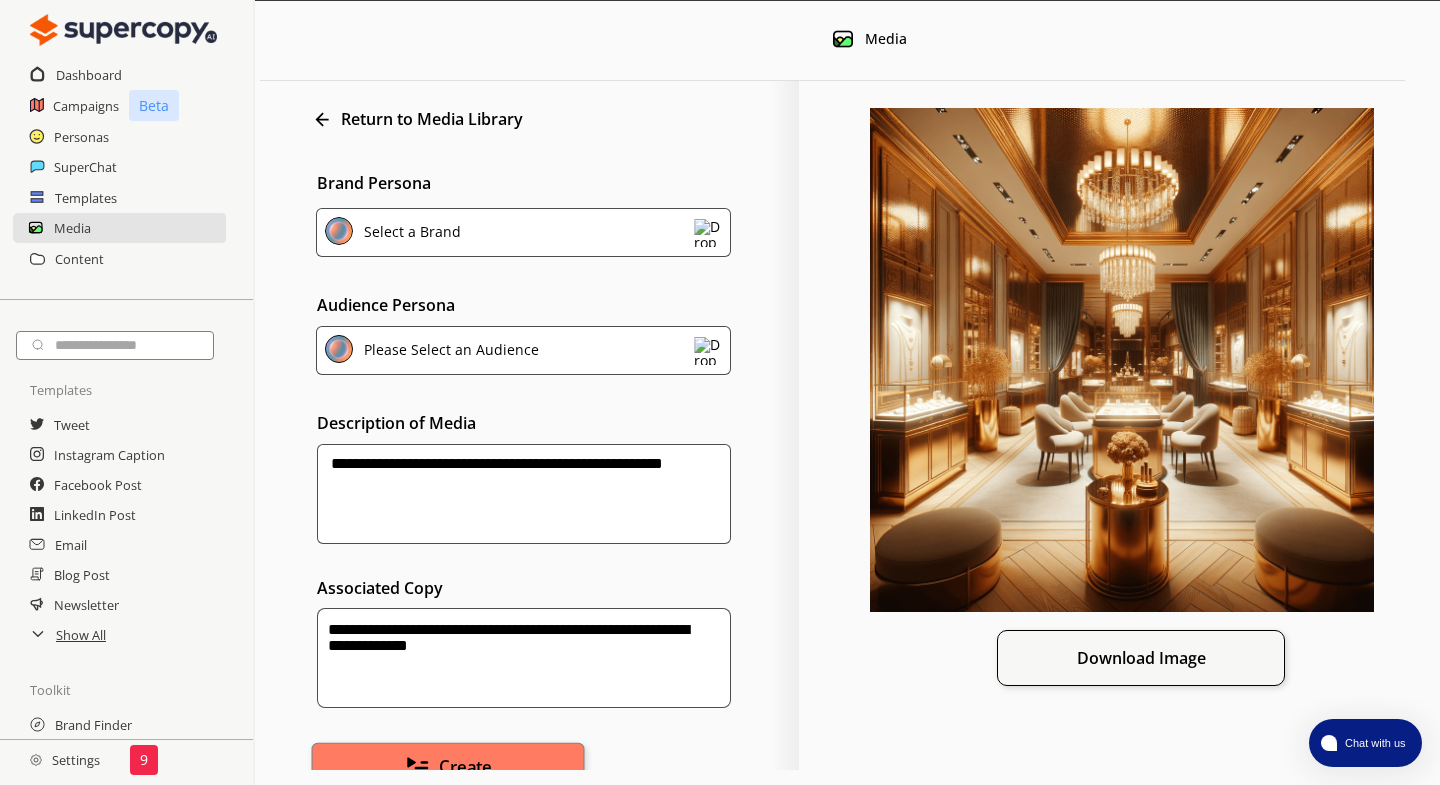 click on "Create" at bounding box center (448, 767) 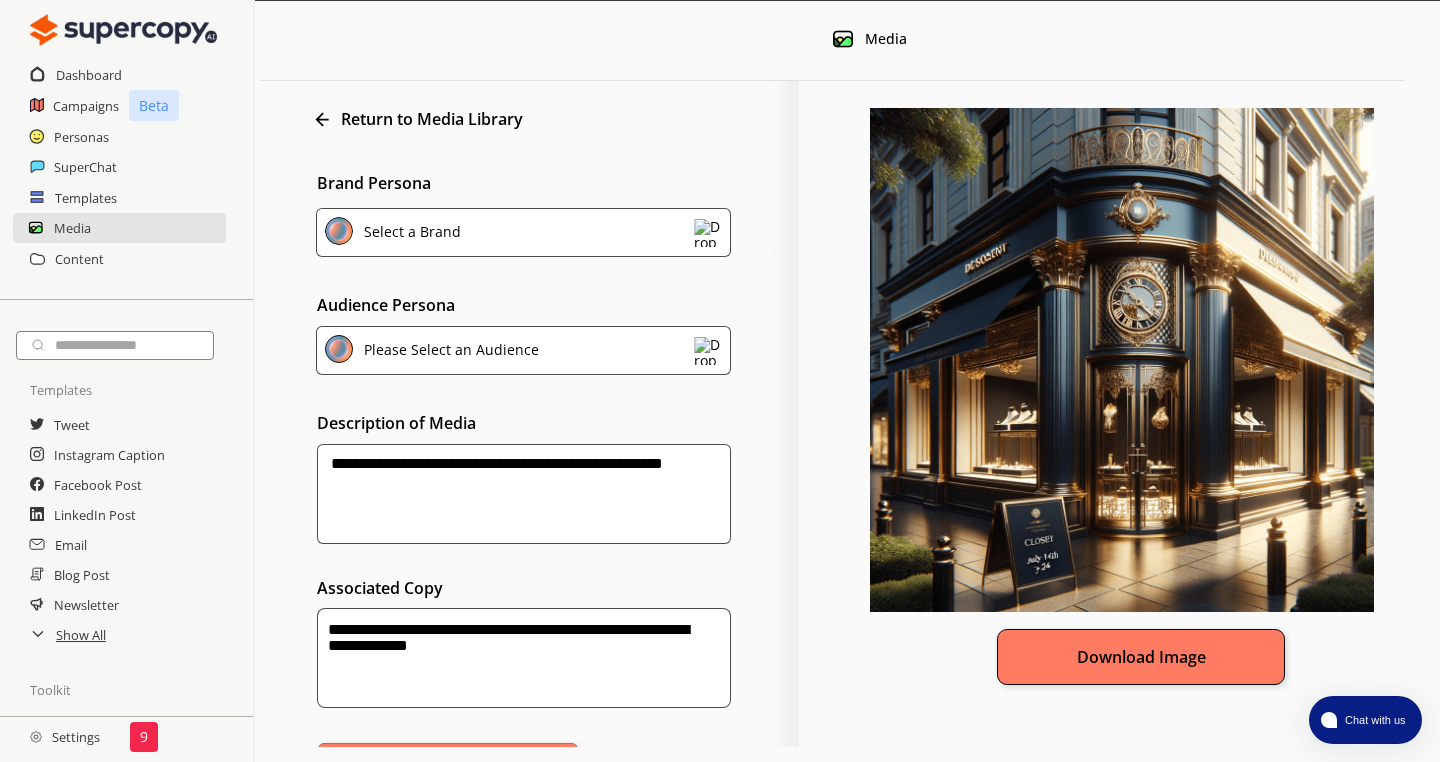 click on "Download Image" at bounding box center (1141, 657) 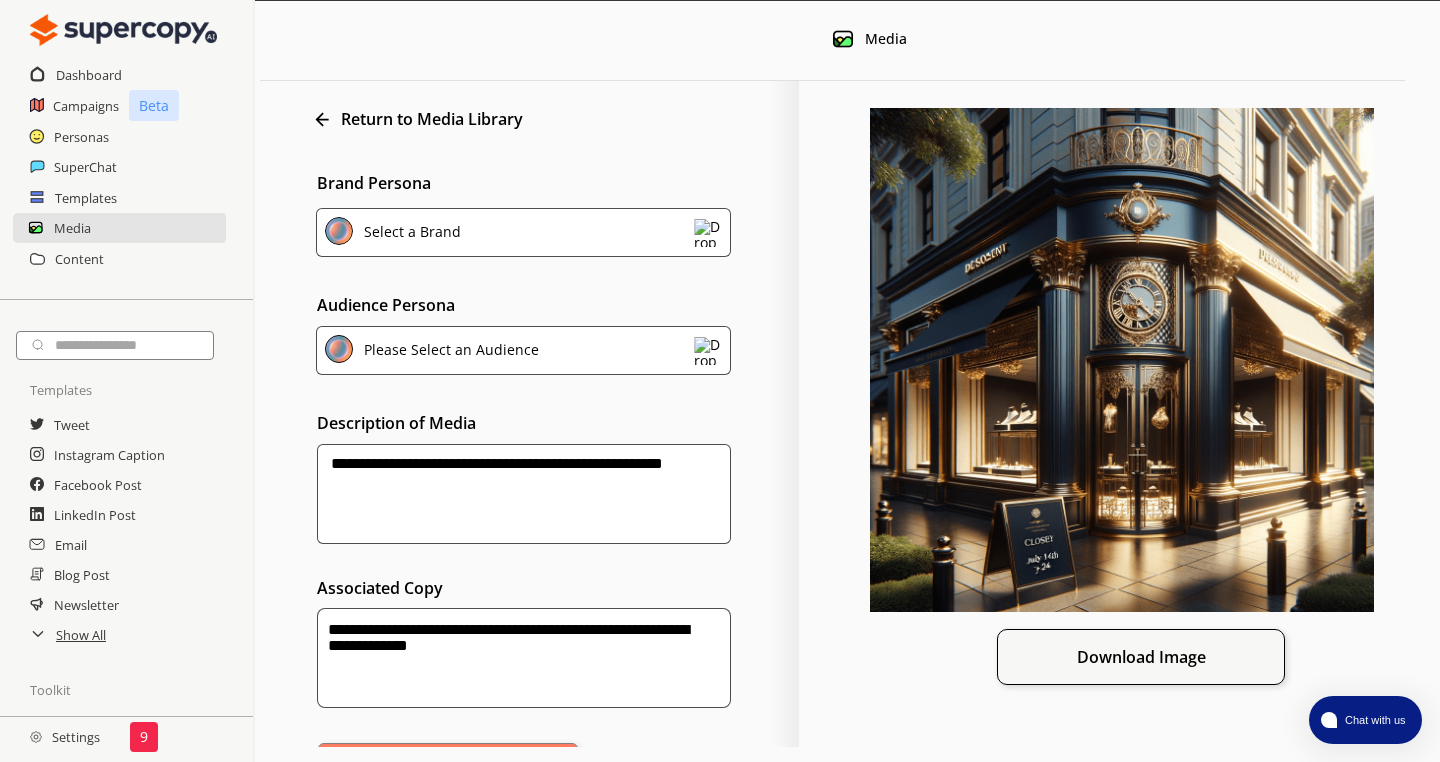 click on "**********" at bounding box center [524, 494] 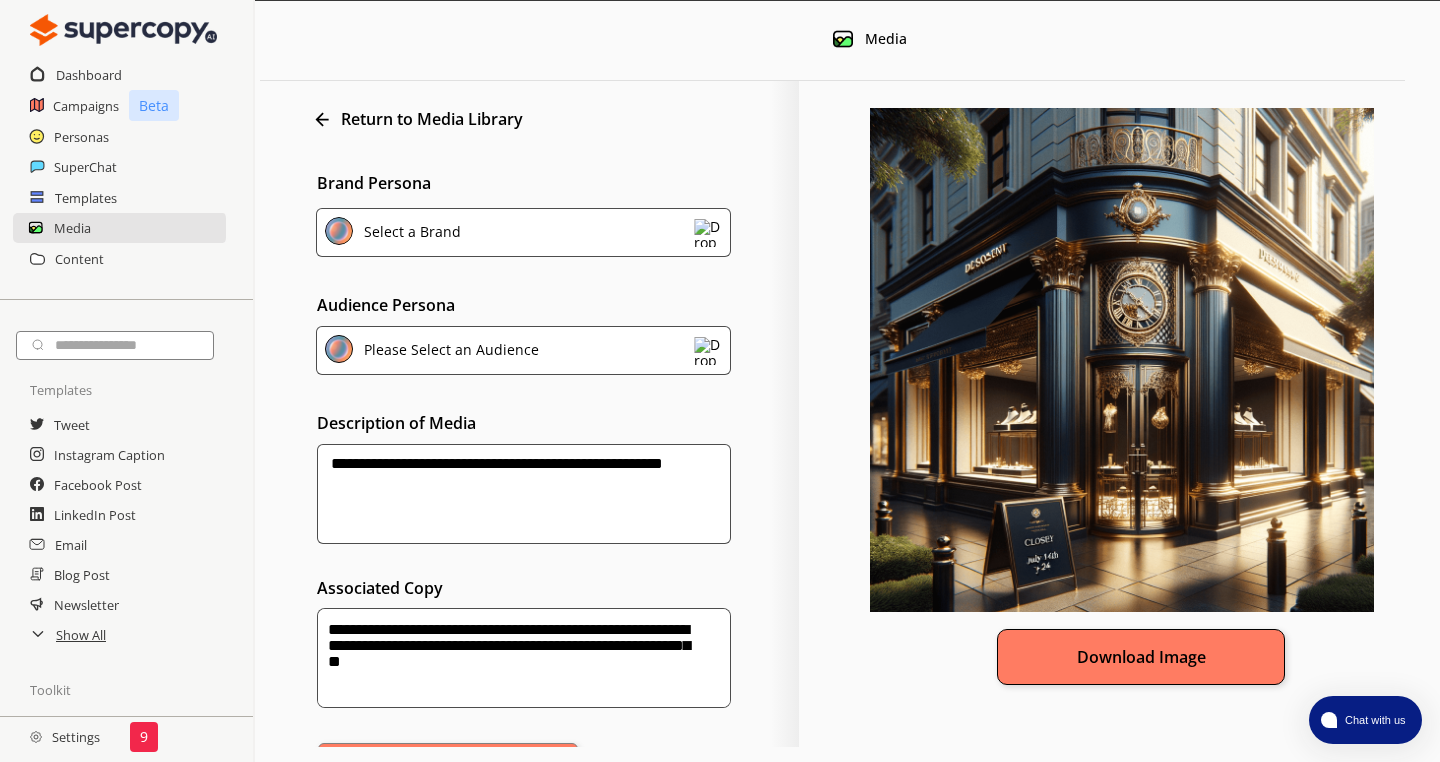 click on "Download Image" at bounding box center [1141, 657] 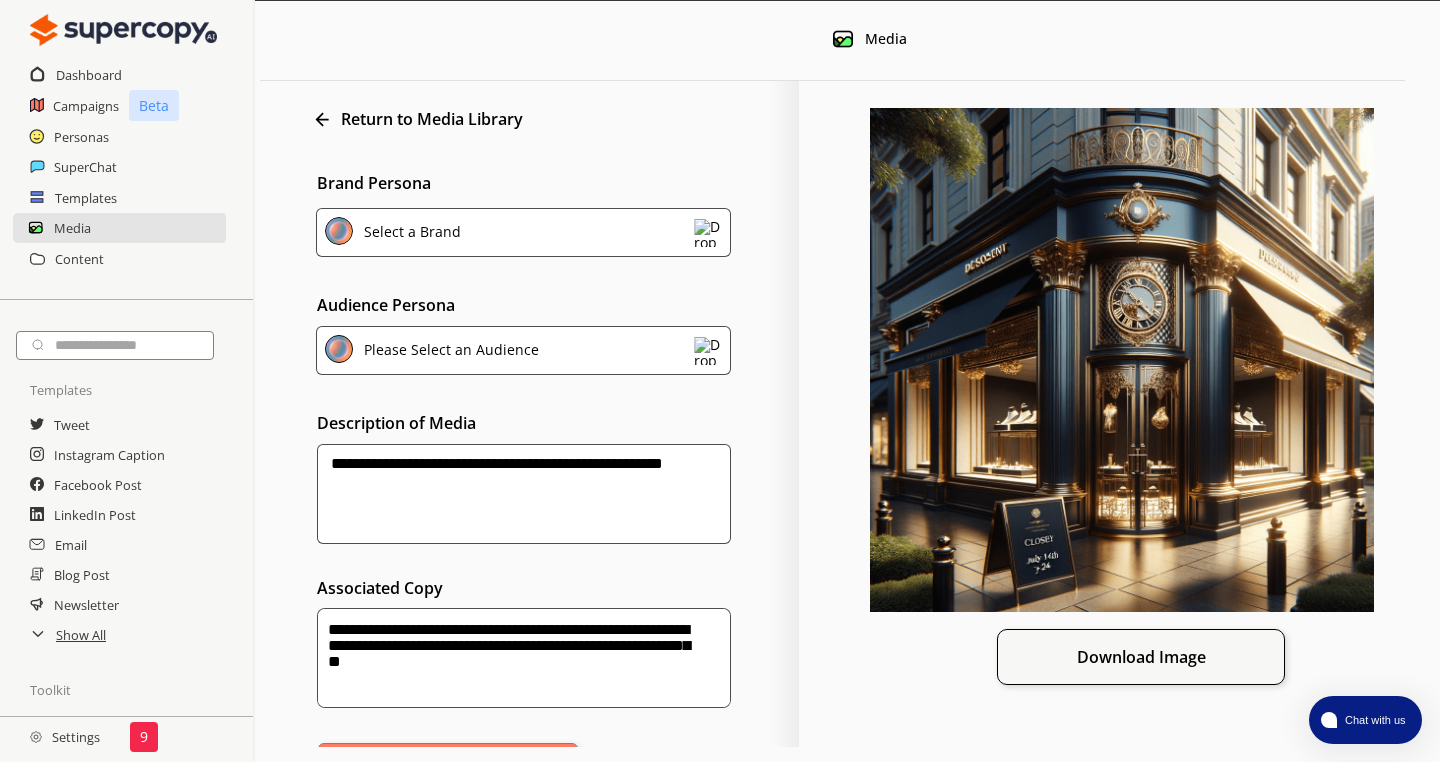 scroll, scrollTop: 18, scrollLeft: 0, axis: vertical 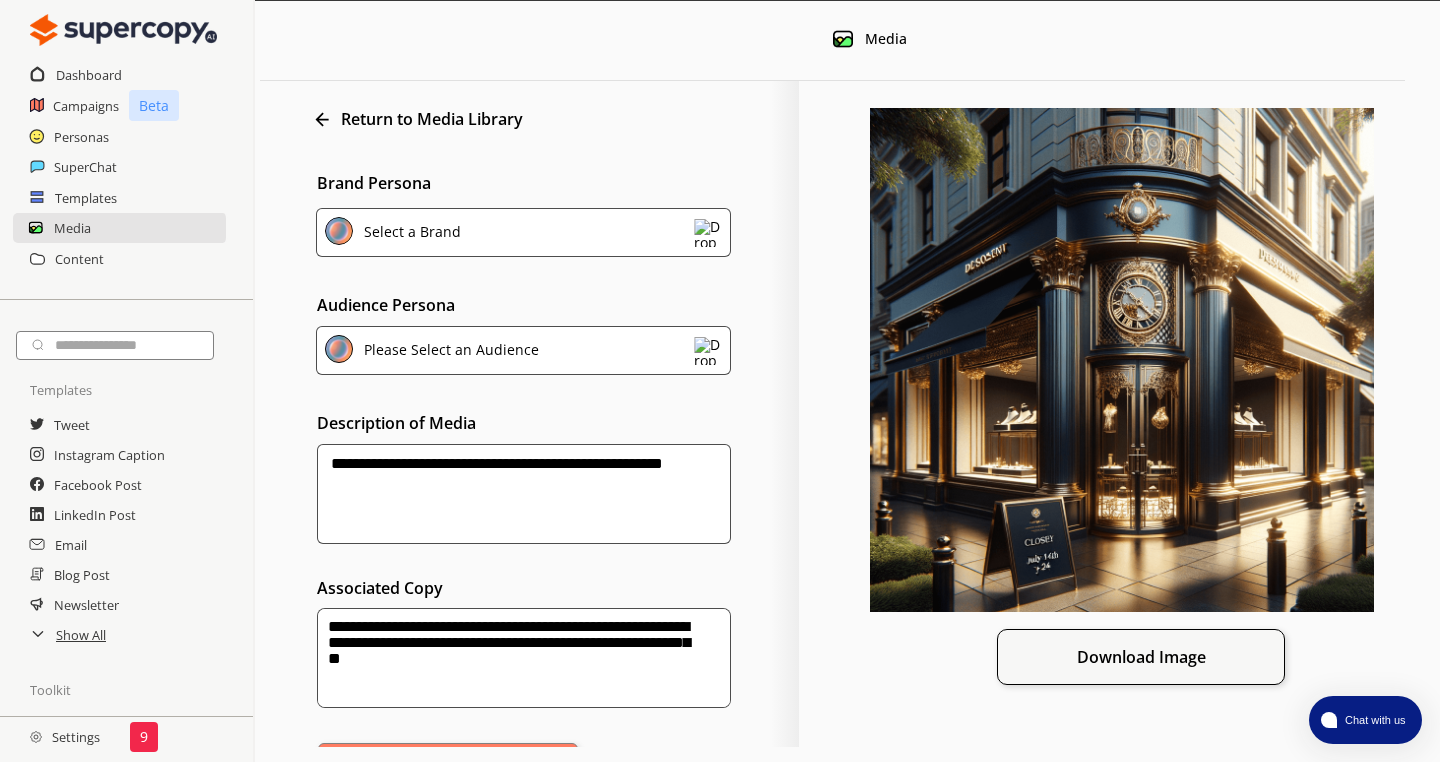 click on "**********" at bounding box center [847, 381] 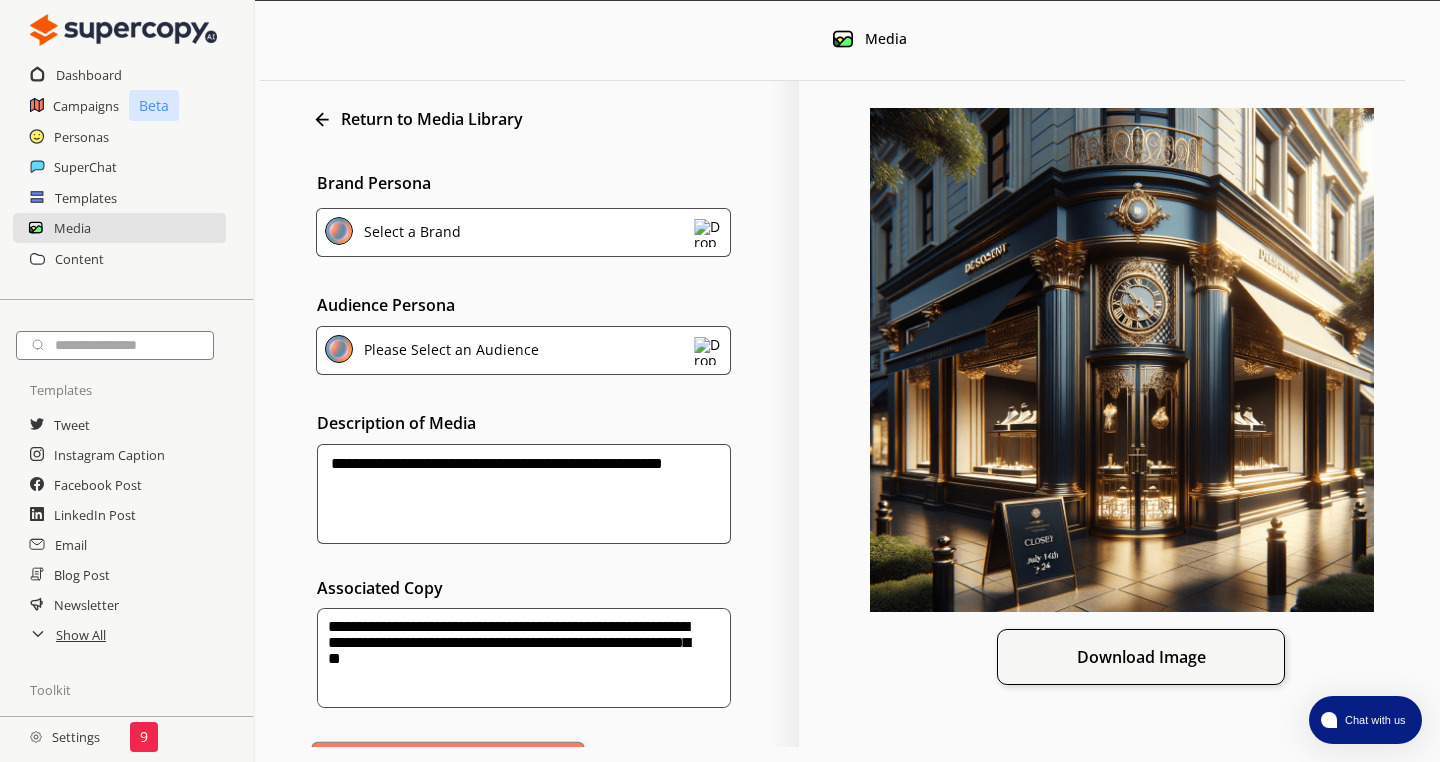 click on "Create" at bounding box center [448, 767] 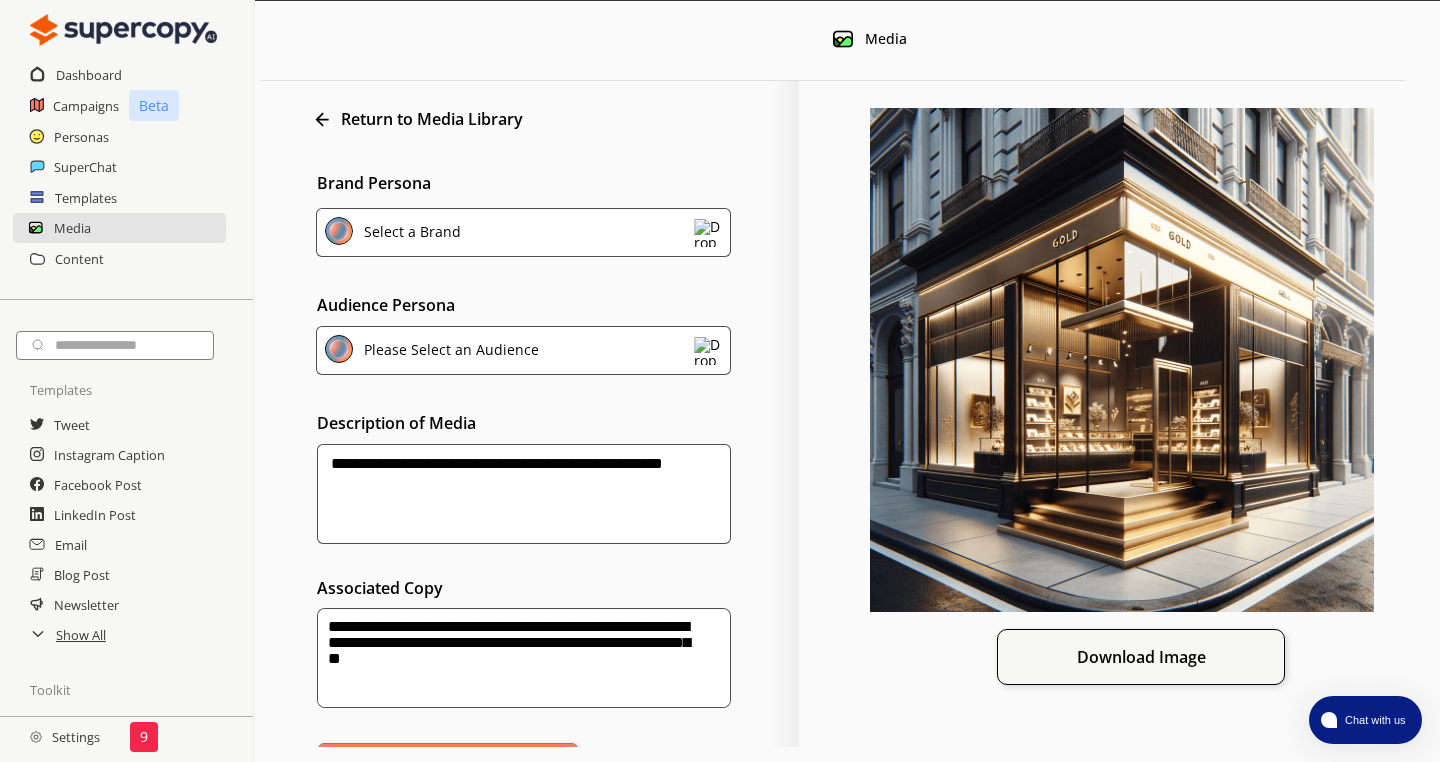 click on "**********" at bounding box center [524, 658] 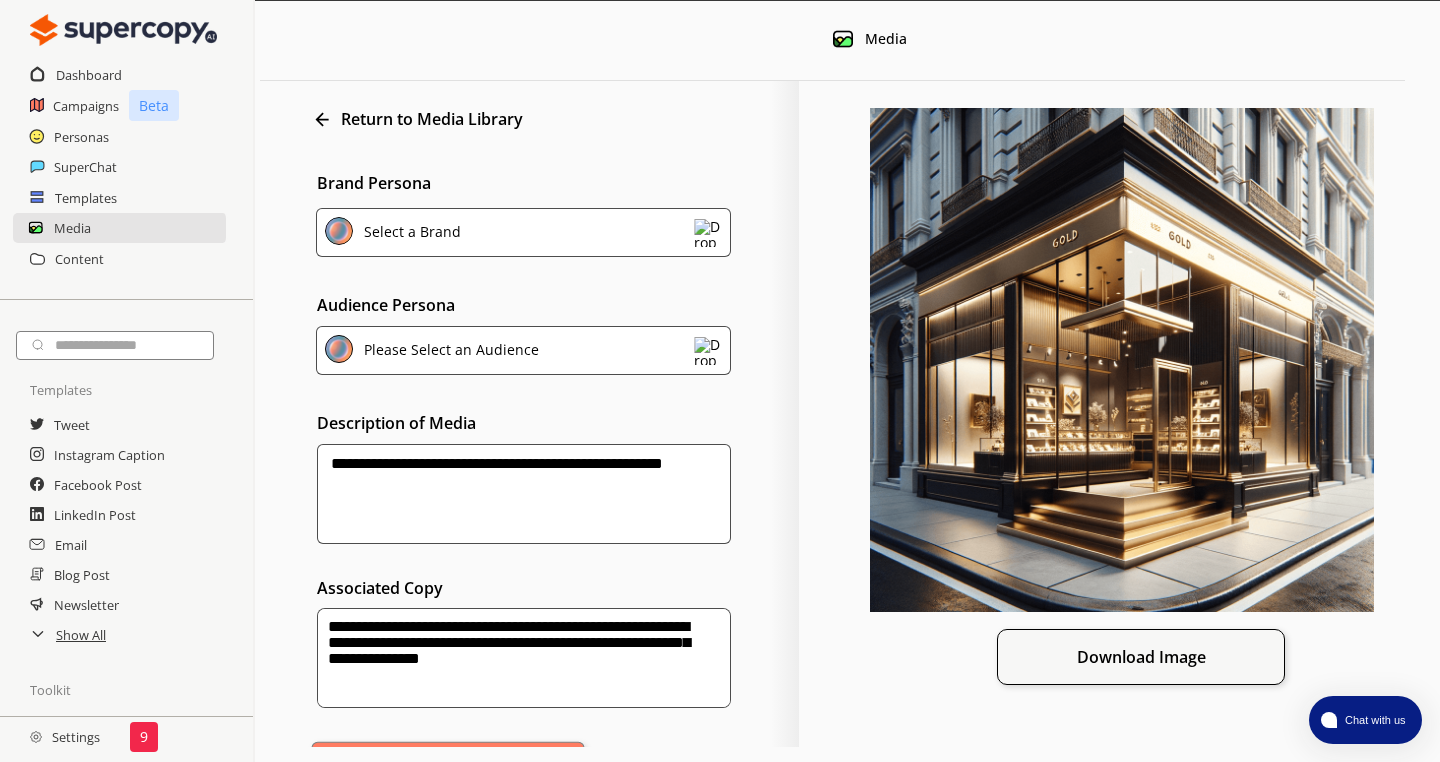click on "Create" at bounding box center [448, 767] 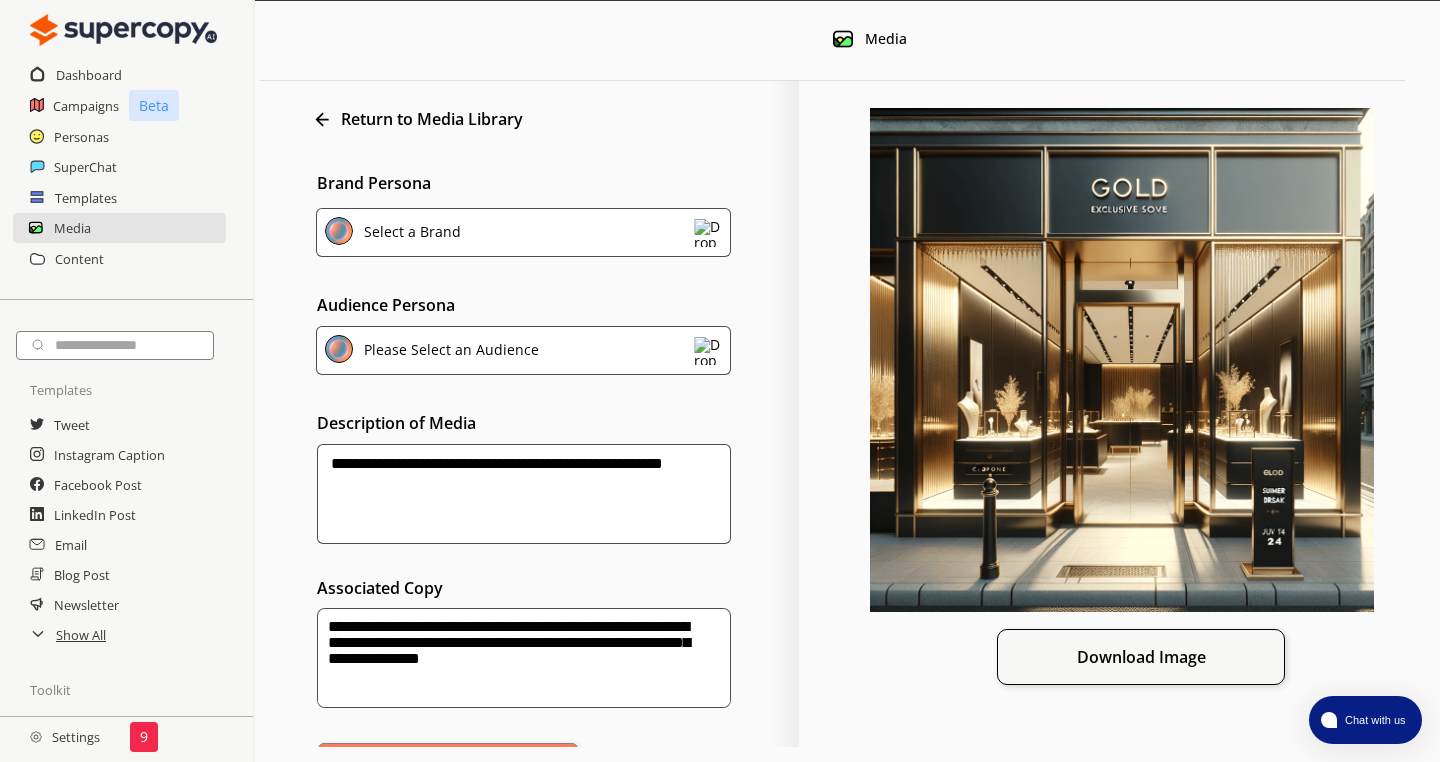 scroll, scrollTop: 0, scrollLeft: 0, axis: both 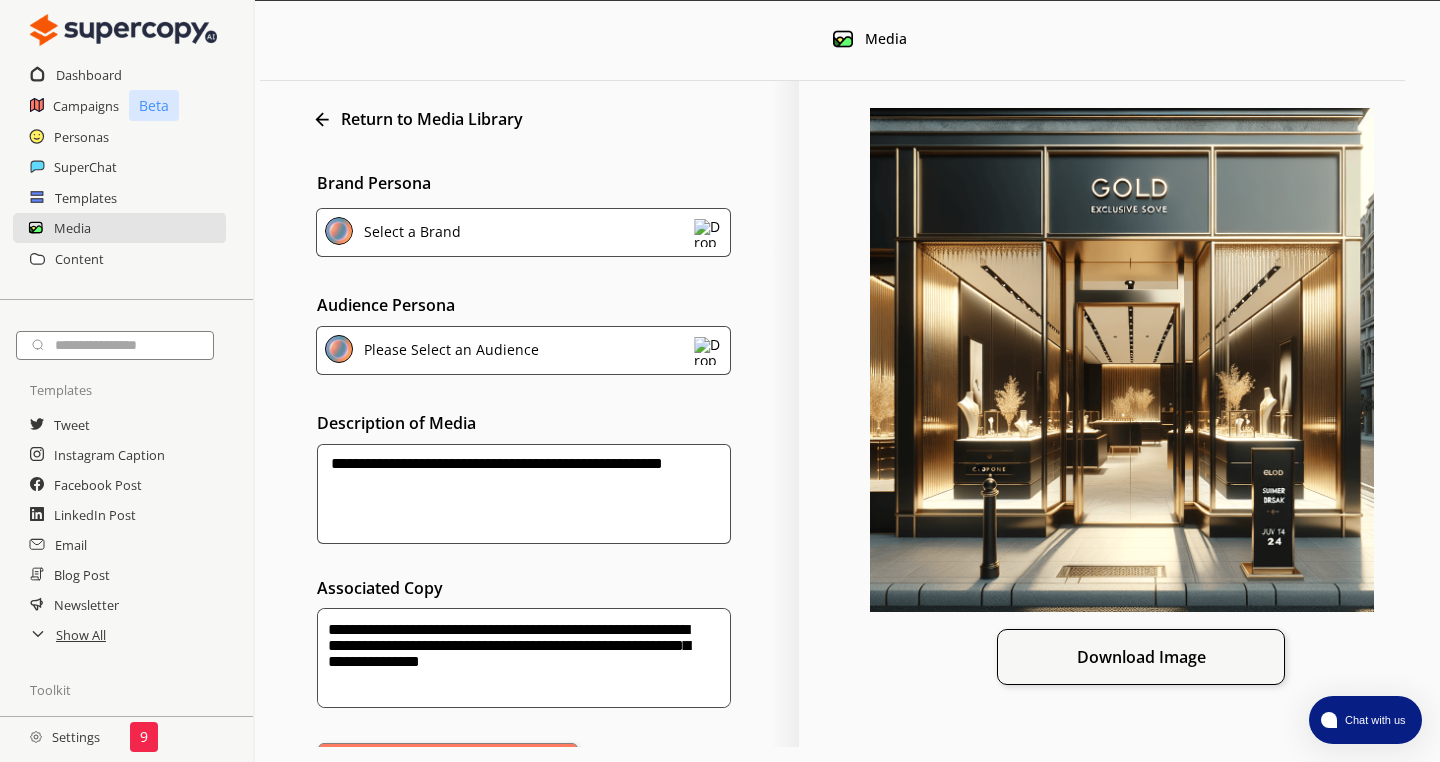 click on "**********" at bounding box center [524, 658] 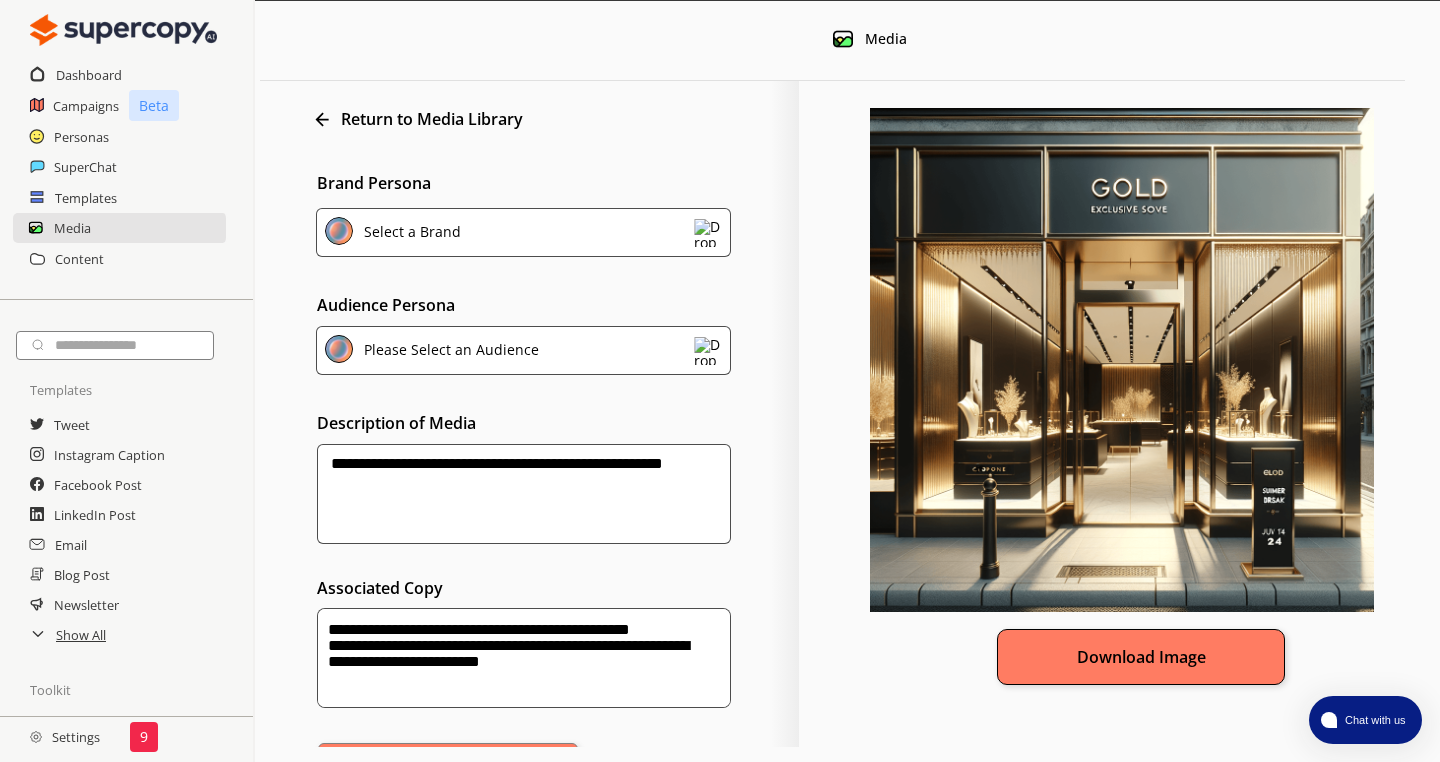 click on "Download Image" at bounding box center (1141, 657) 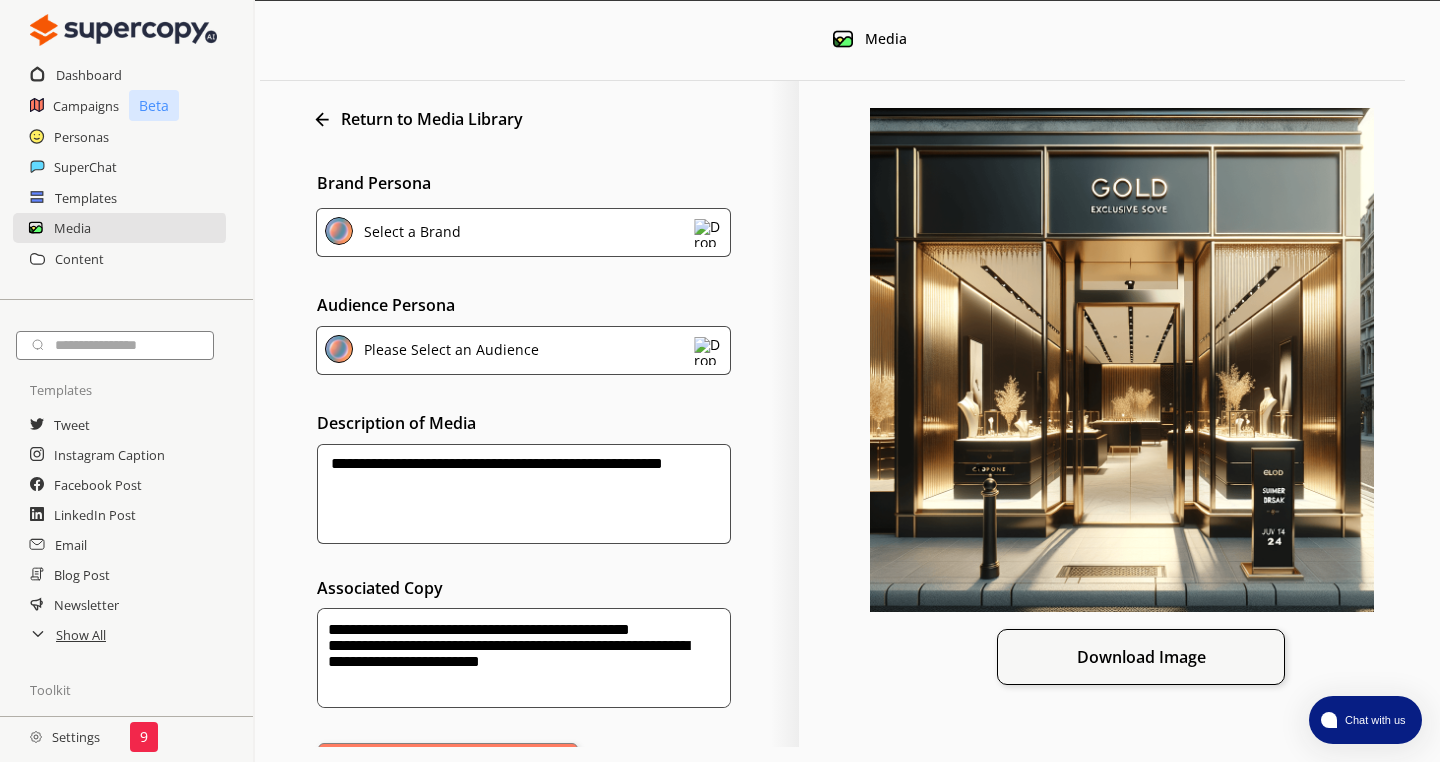 click on "**********" at bounding box center [524, 658] 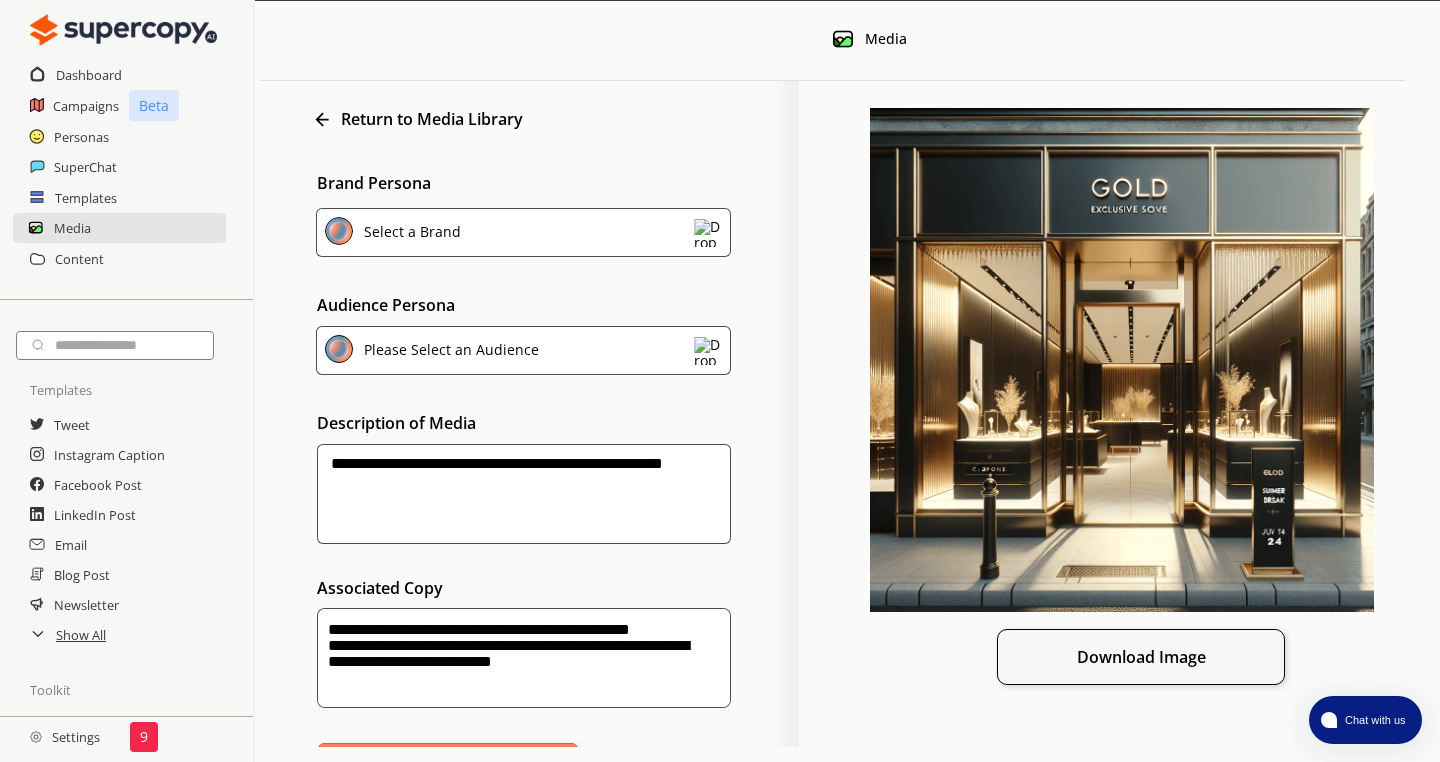 scroll, scrollTop: 15, scrollLeft: 0, axis: vertical 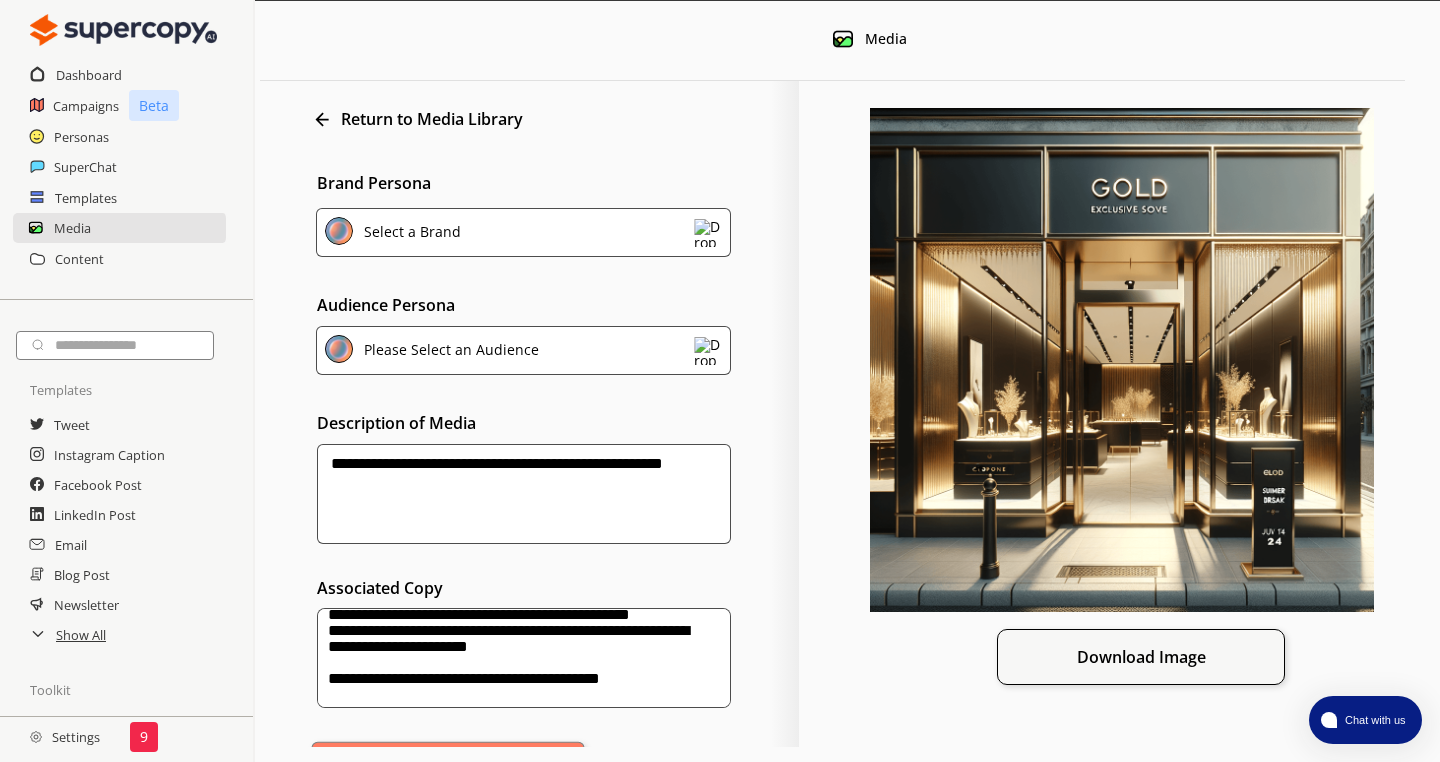 click on "Create" at bounding box center [448, 767] 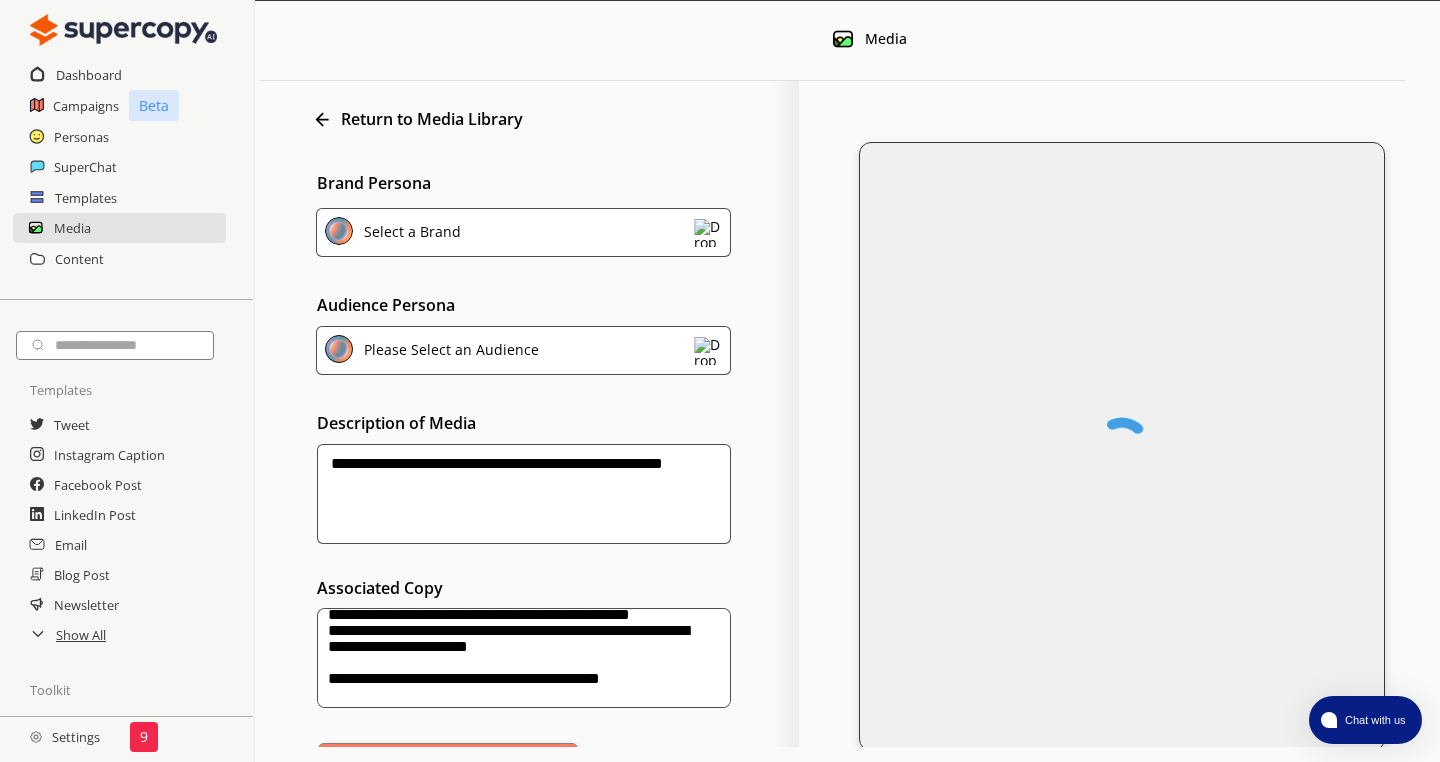 drag, startPoint x: 542, startPoint y: 667, endPoint x: 333, endPoint y: 651, distance: 209.61154 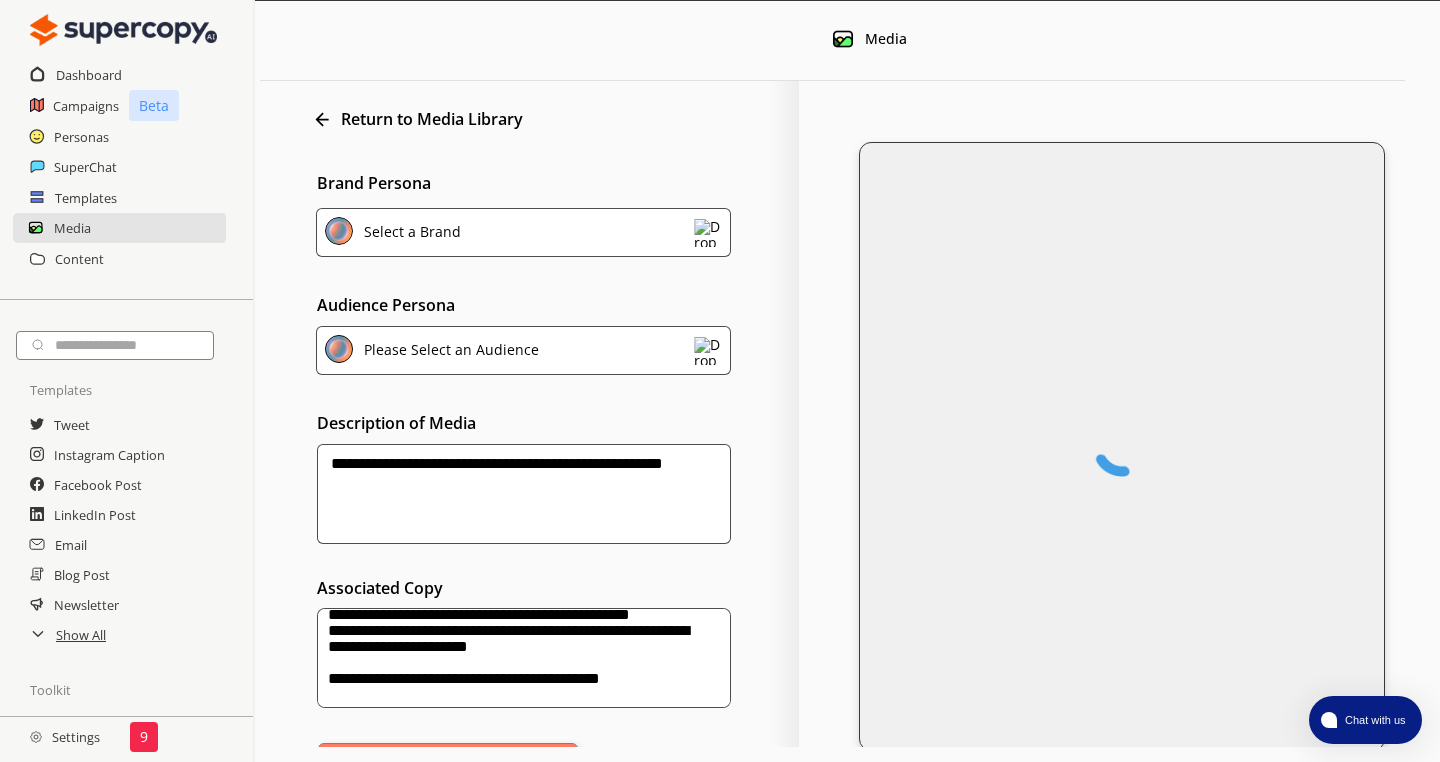 click on "**********" at bounding box center (524, 658) 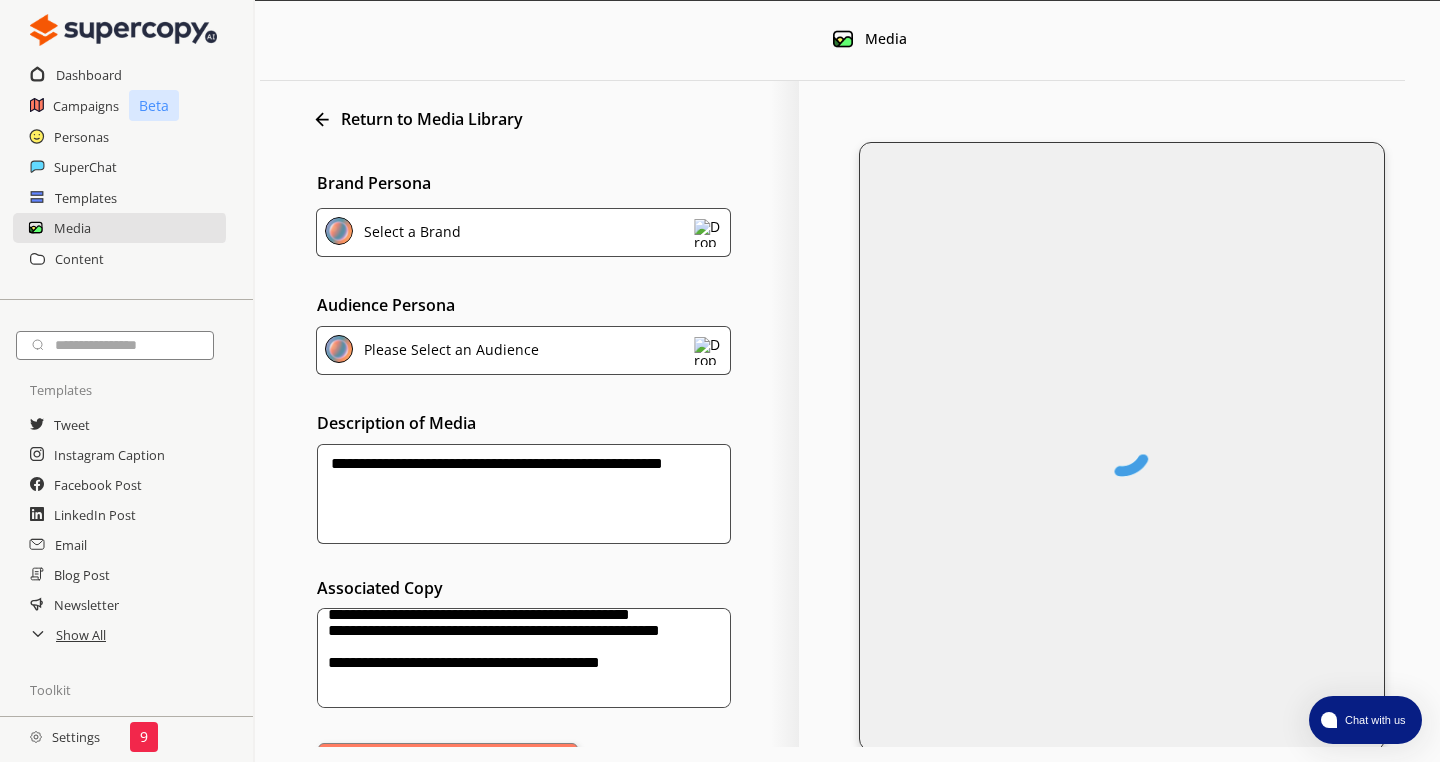 click on "**********" at bounding box center [524, 658] 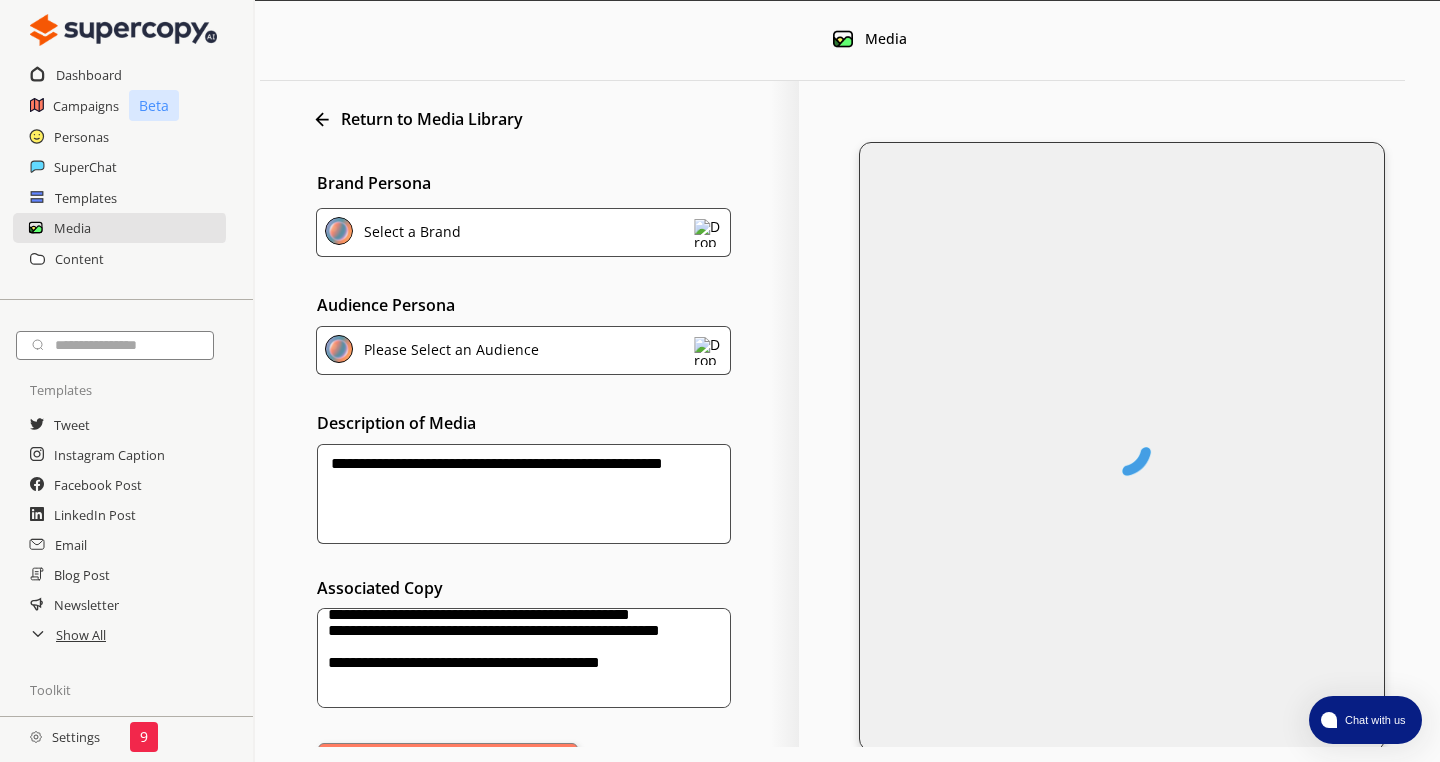 click on "**********" at bounding box center [524, 658] 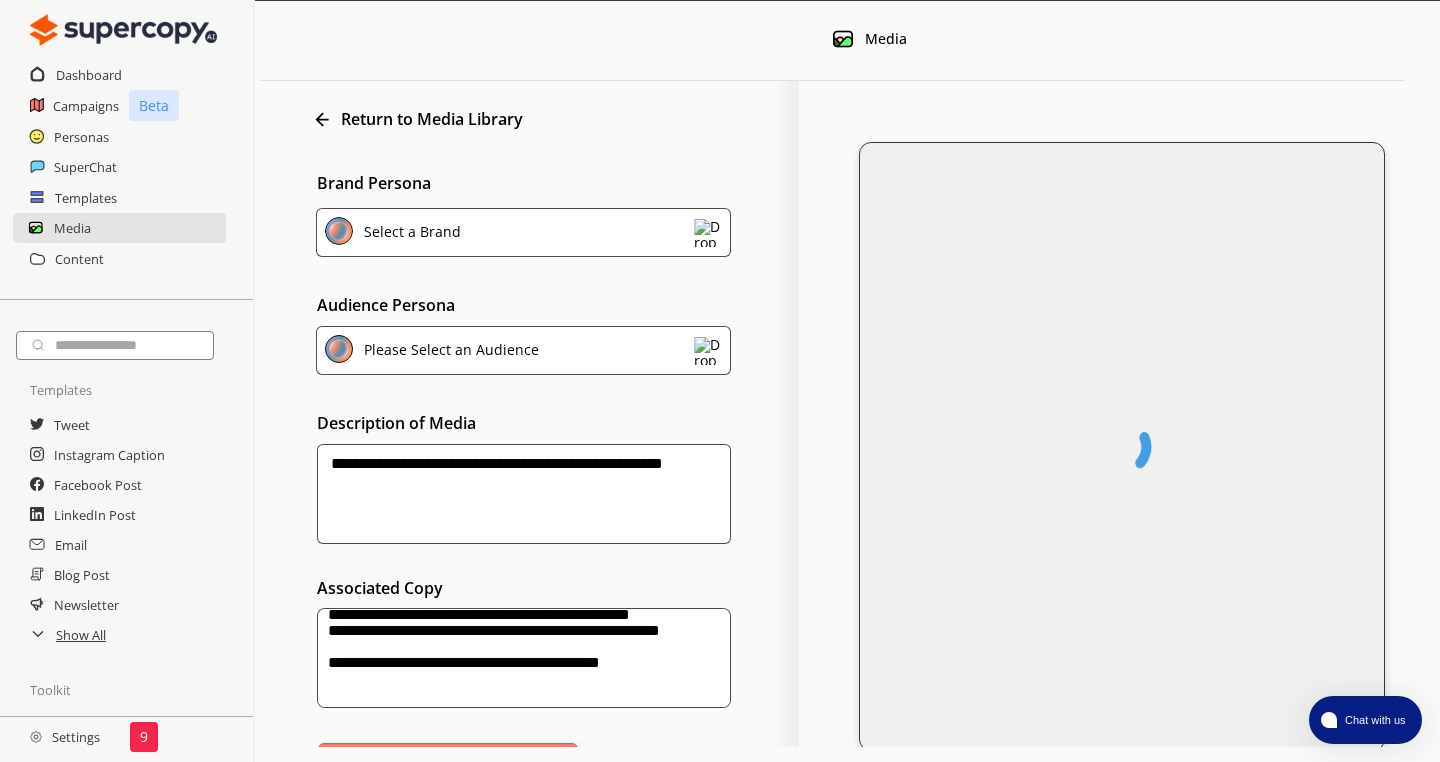 click on "**********" at bounding box center [524, 658] 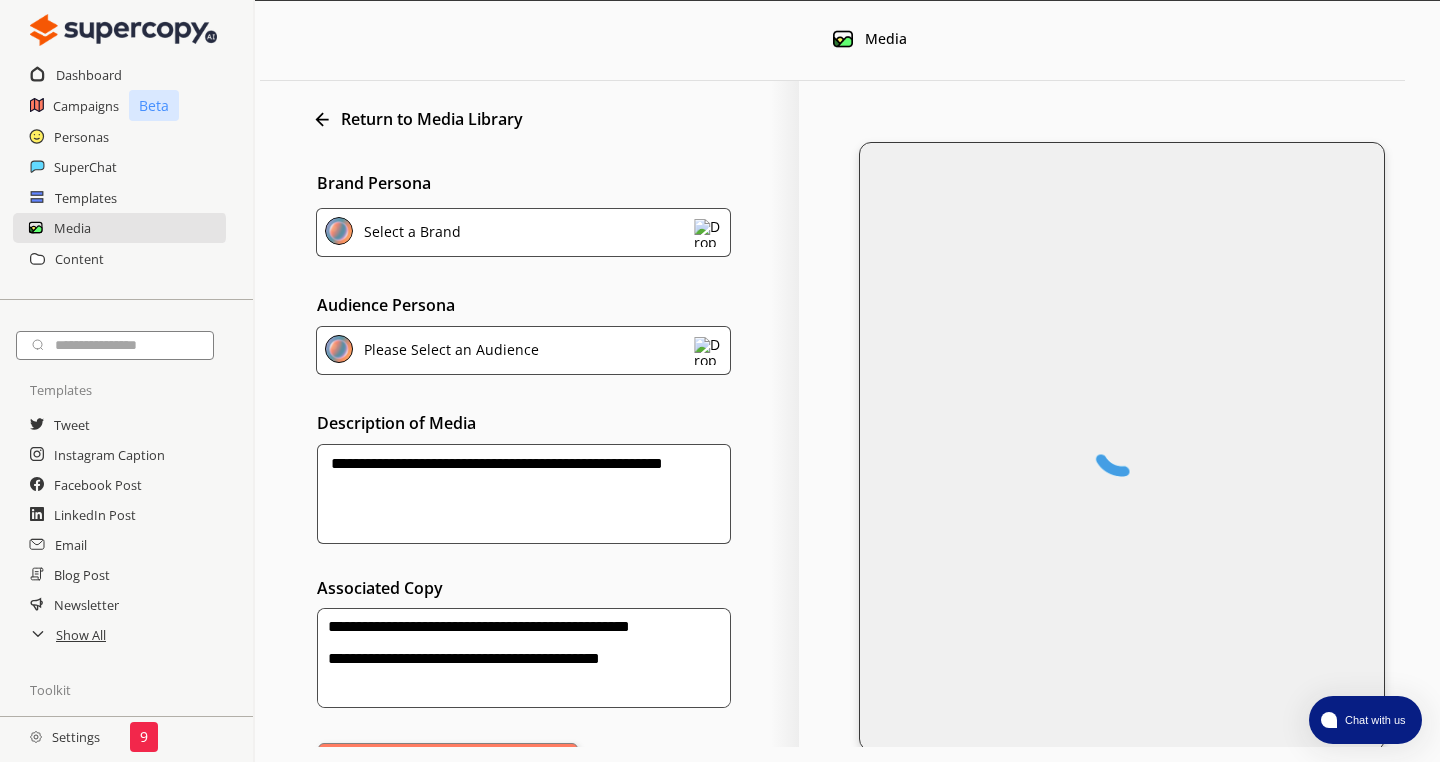 scroll, scrollTop: 50, scrollLeft: 0, axis: vertical 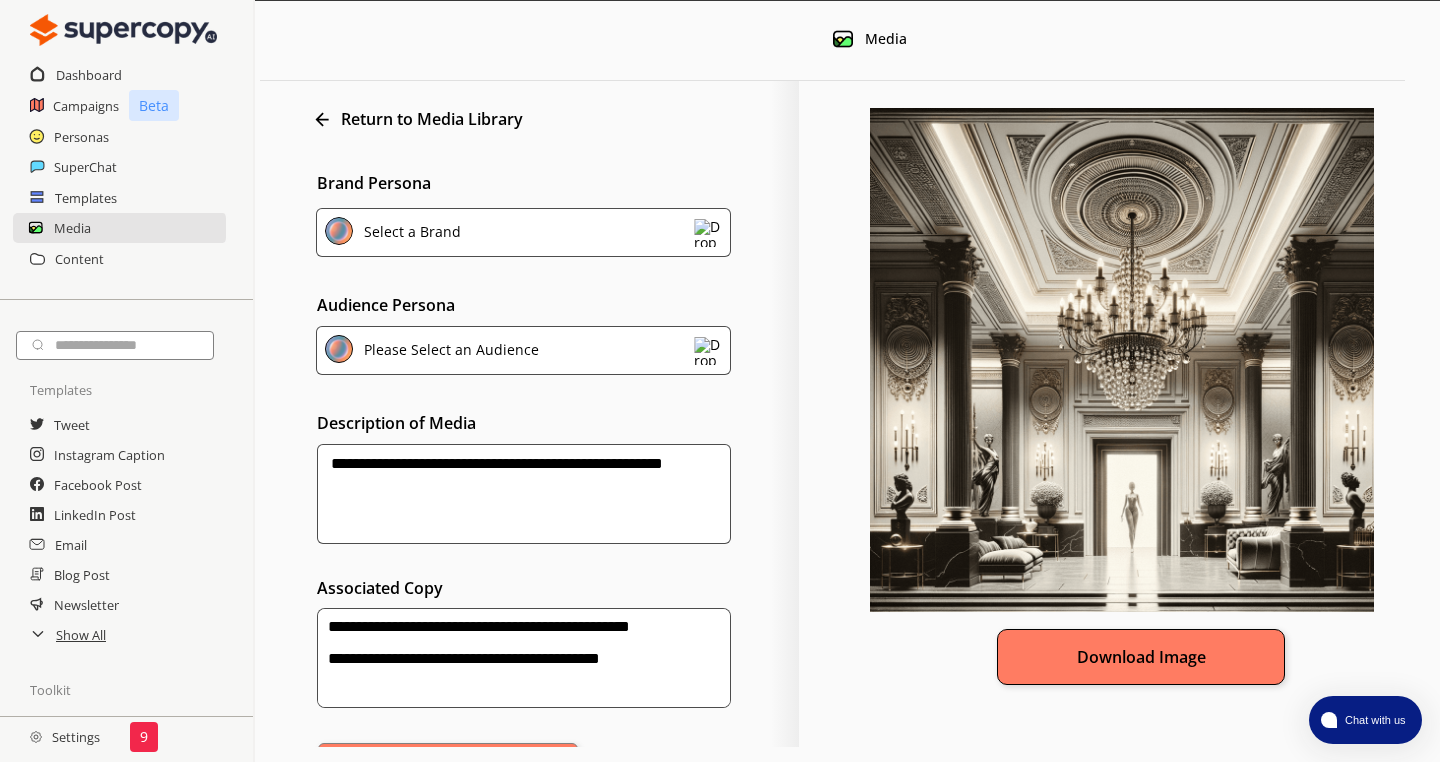 type on "**********" 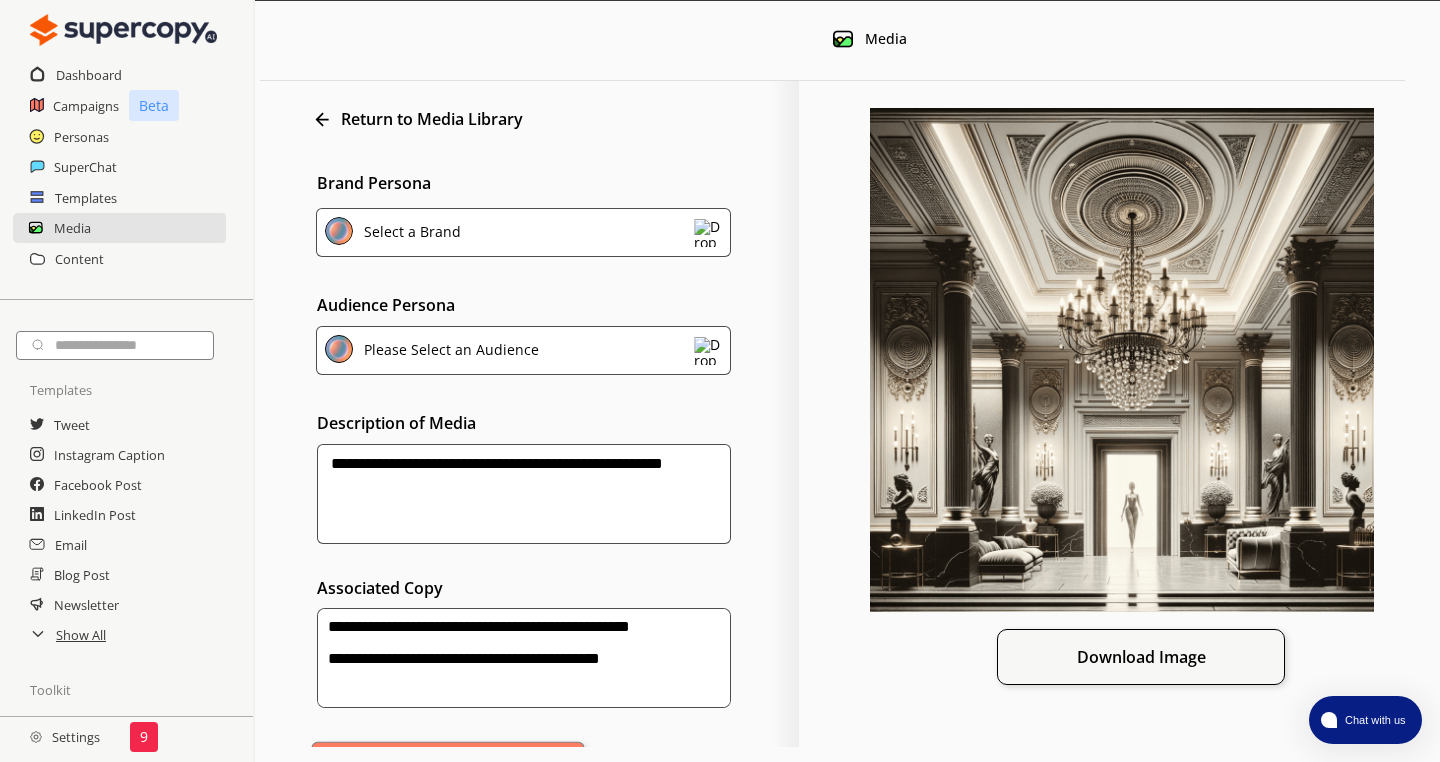 click on "Create" at bounding box center (448, 767) 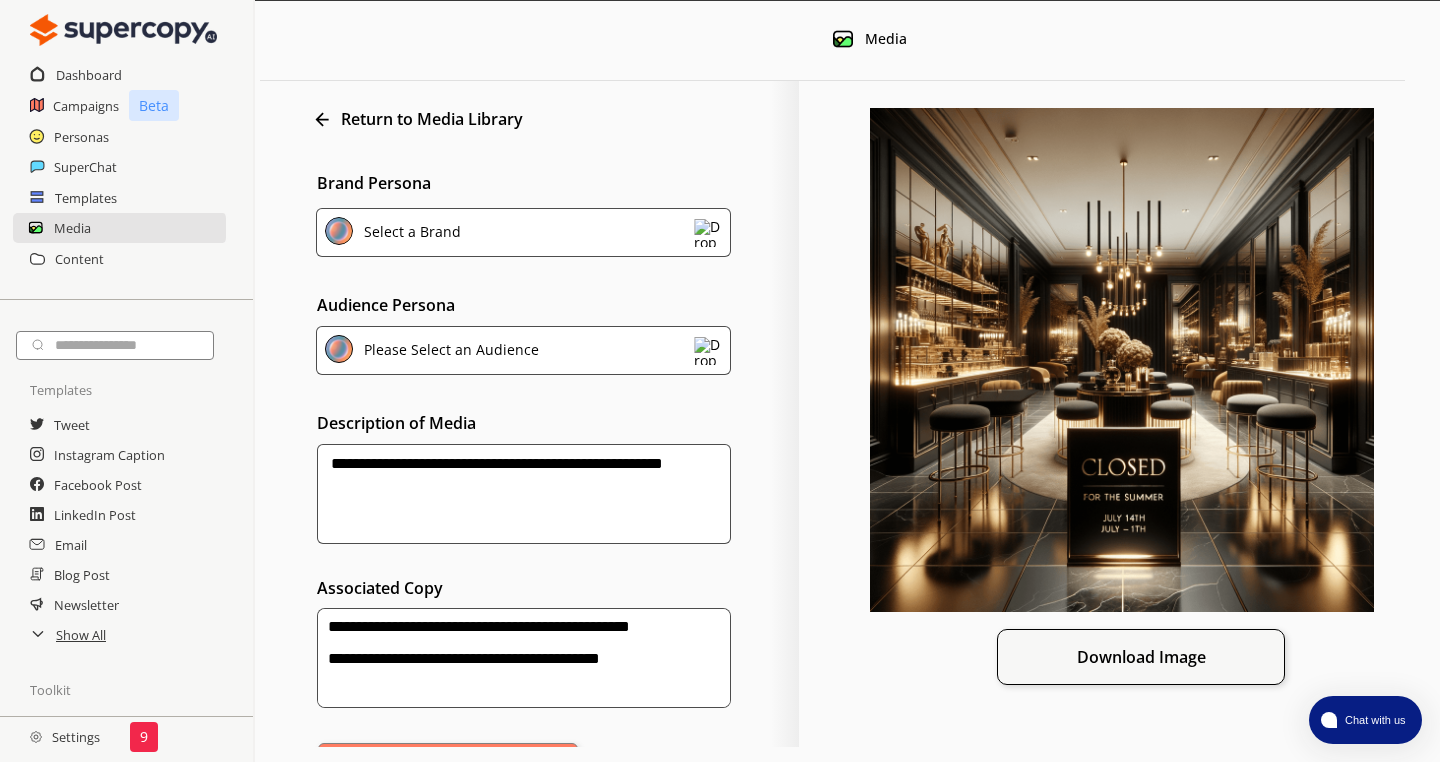 click on "**********" at bounding box center [524, 494] 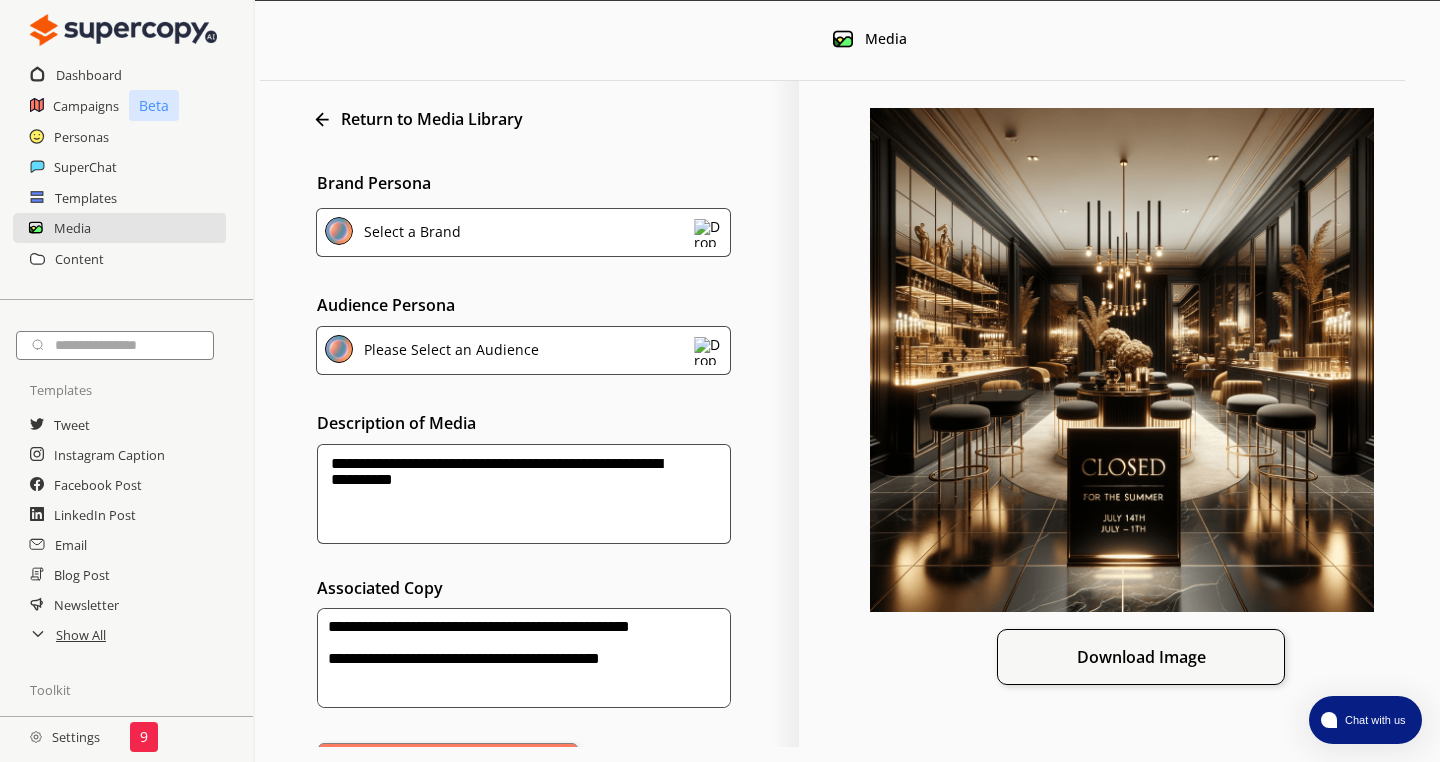 click on "**********" at bounding box center (524, 658) 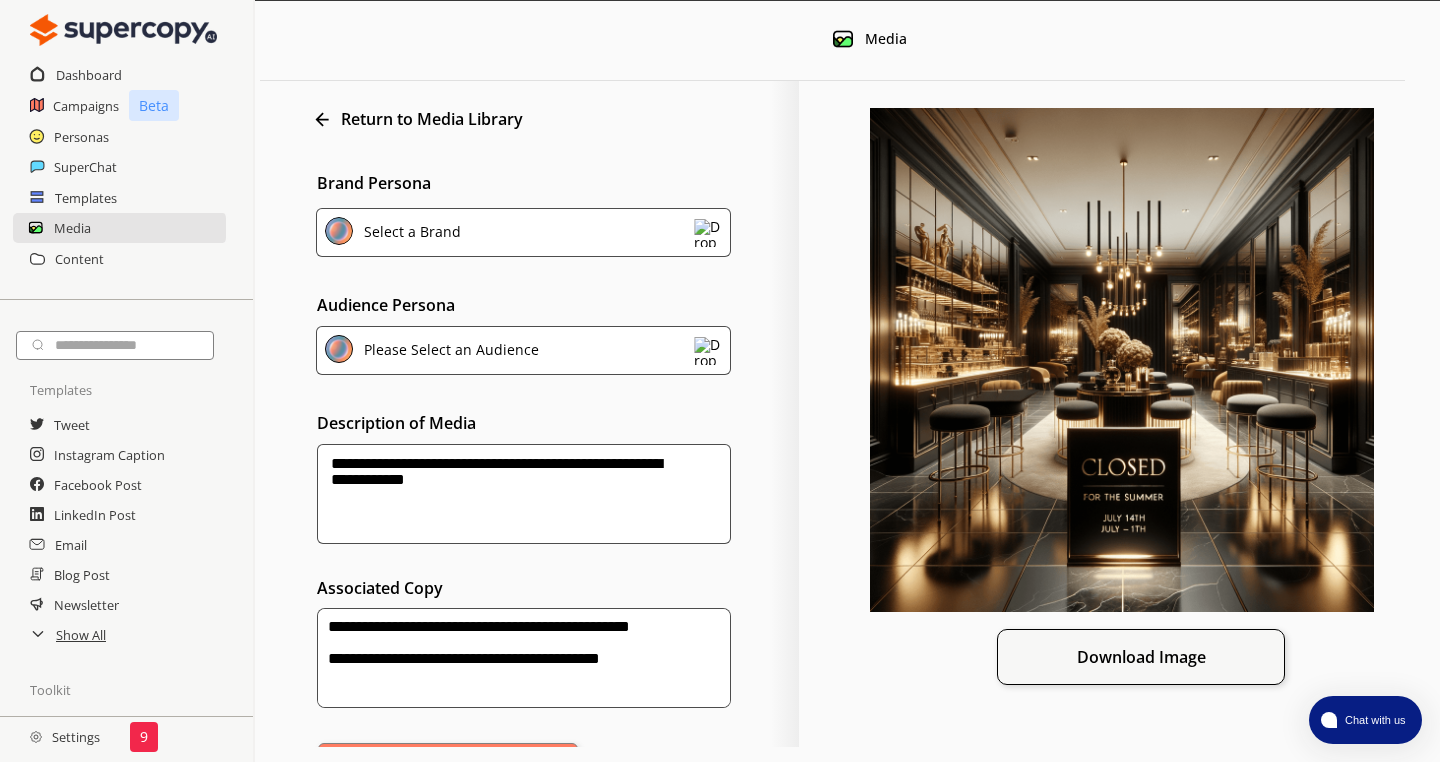 paste on "**********" 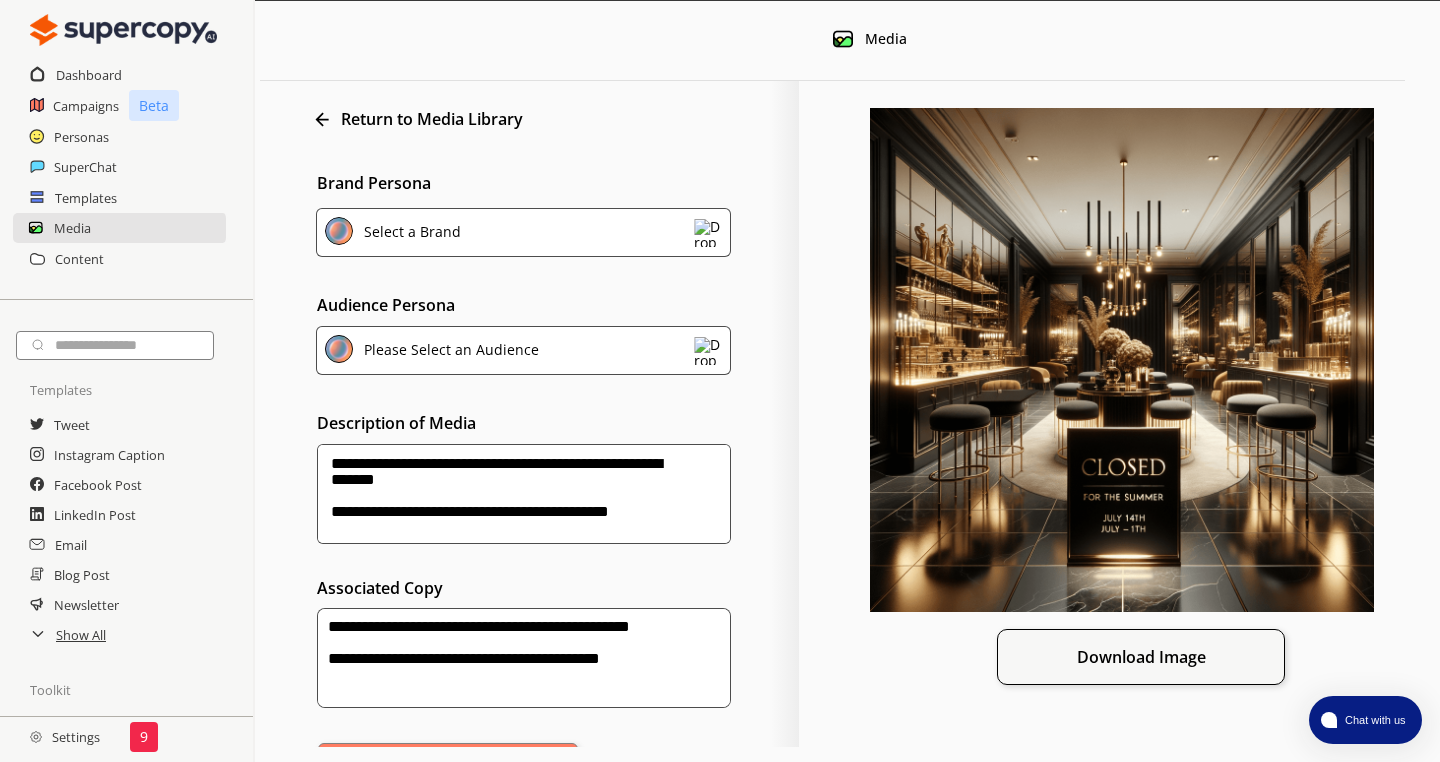 type on "**********" 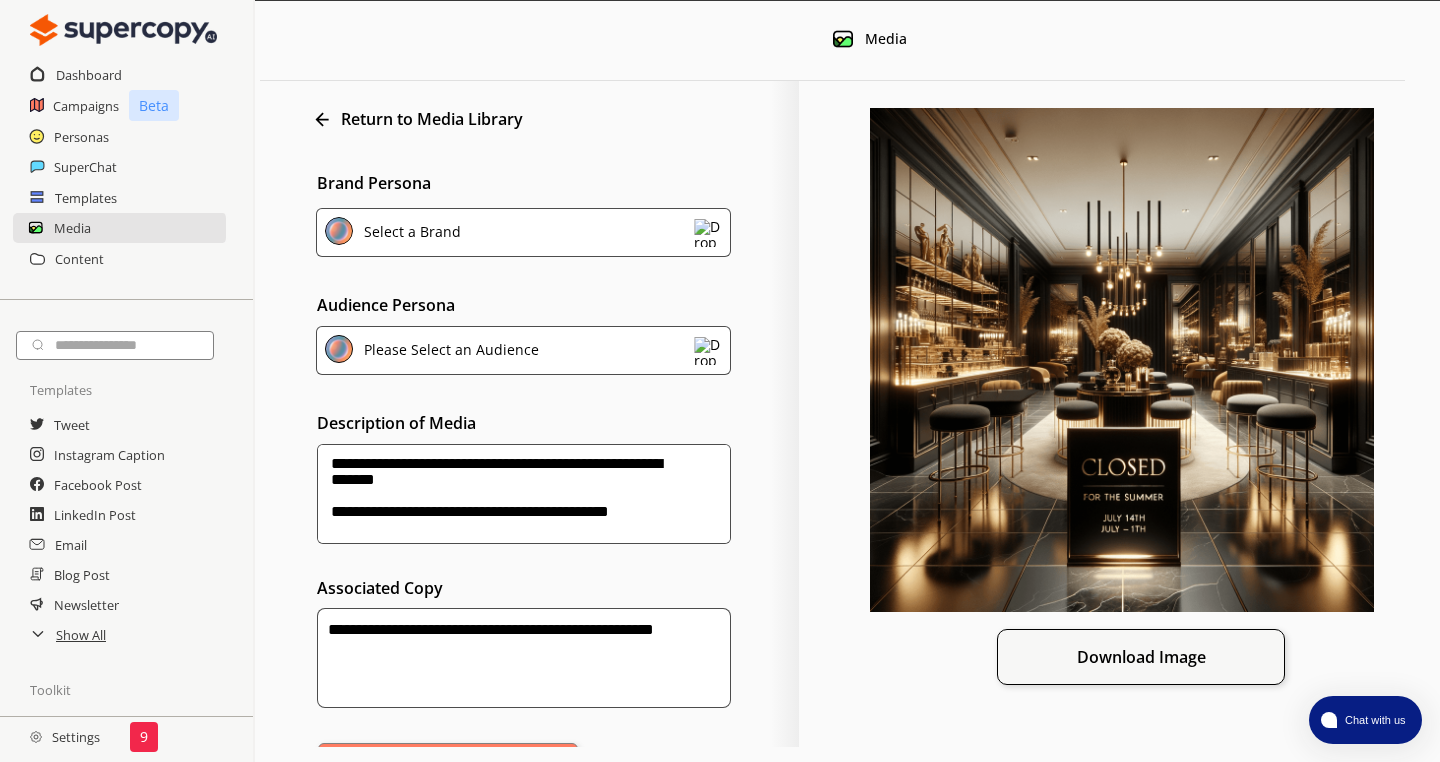 type on "**********" 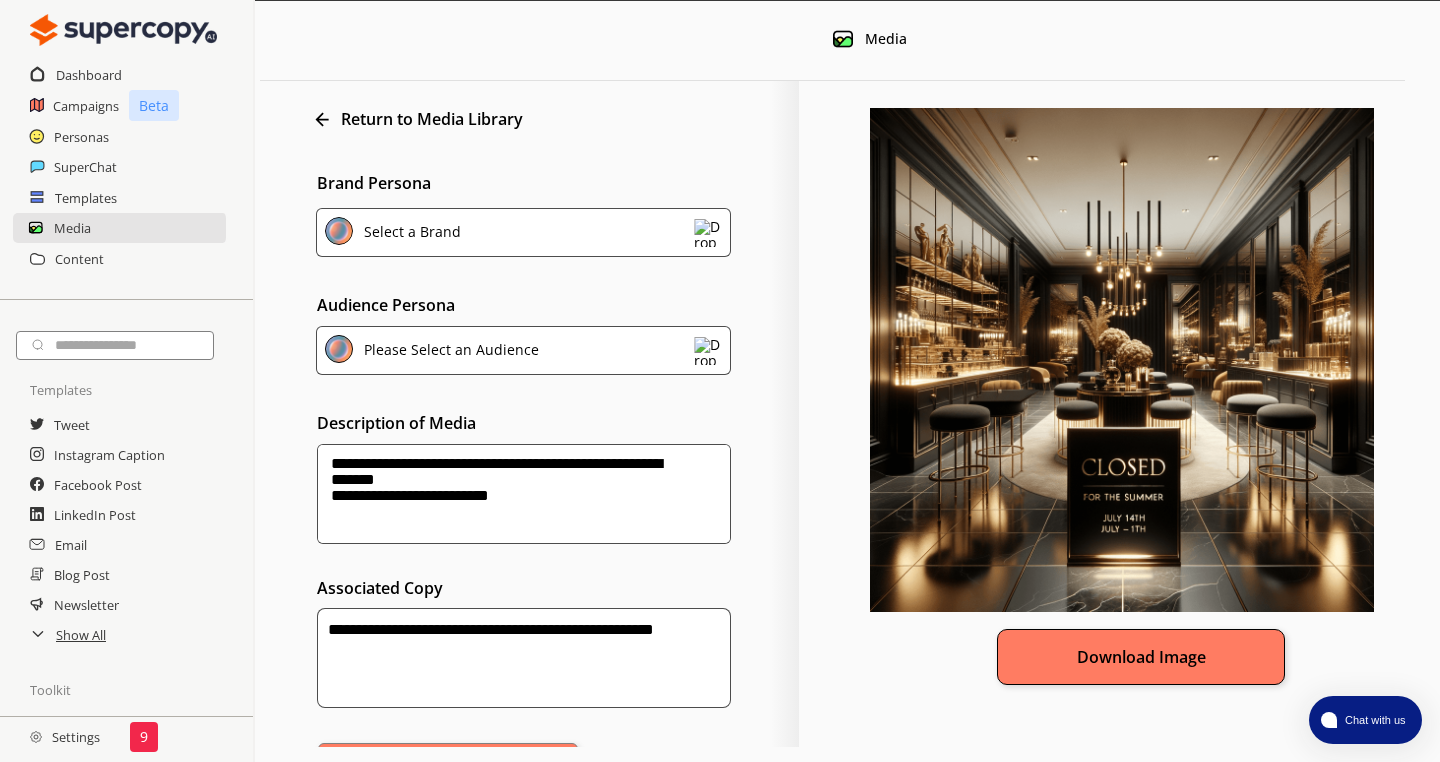 click on "Download Image" at bounding box center [1141, 657] 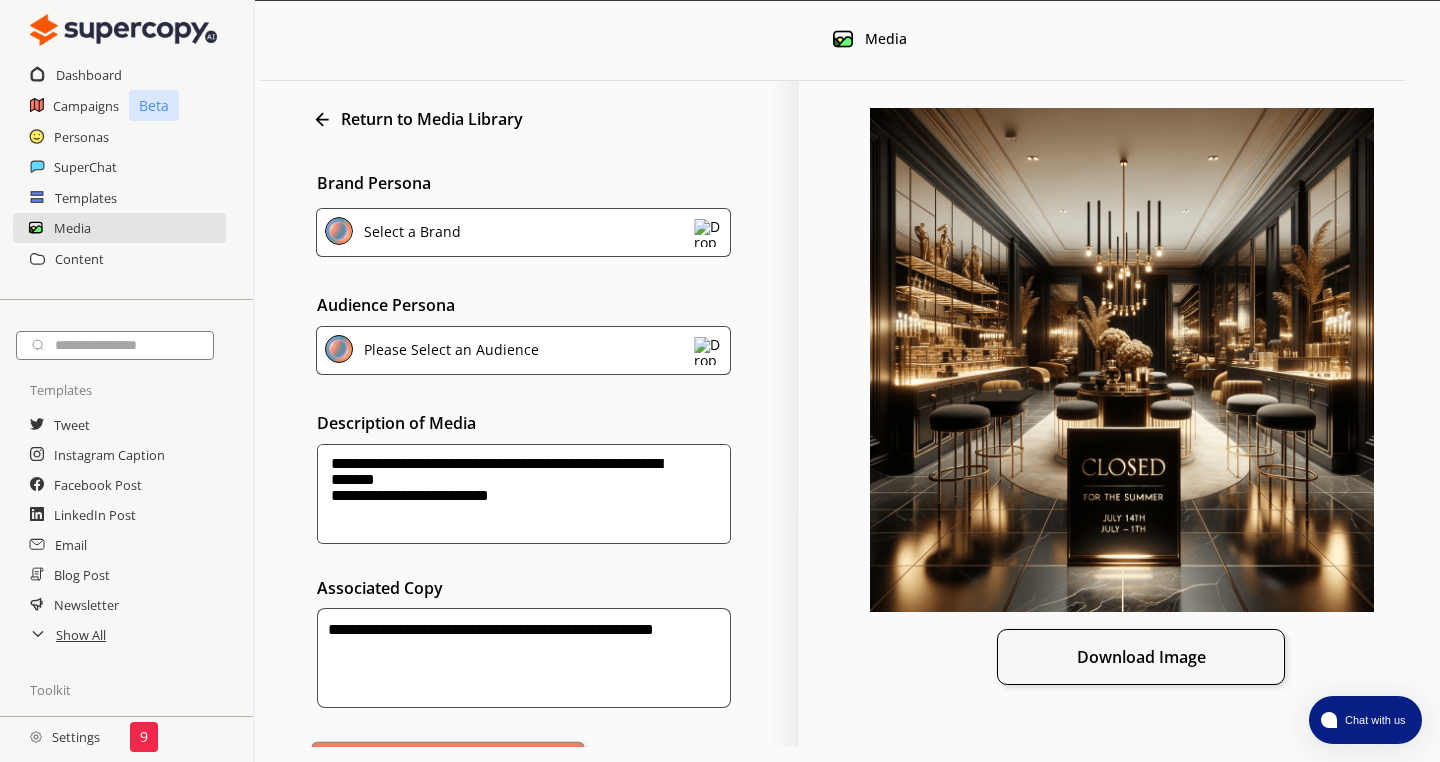 click on "Create" at bounding box center (448, 767) 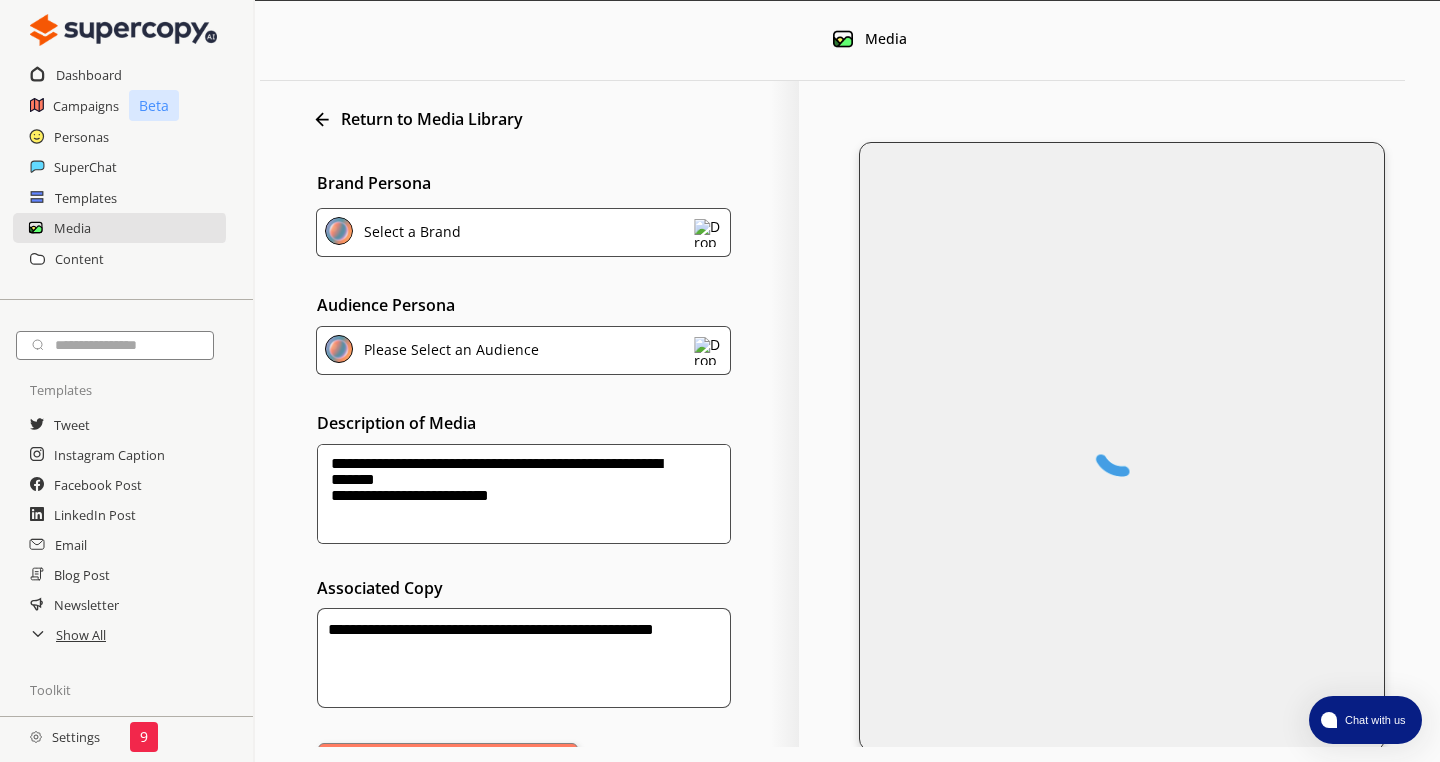 click at bounding box center (1012, 446) 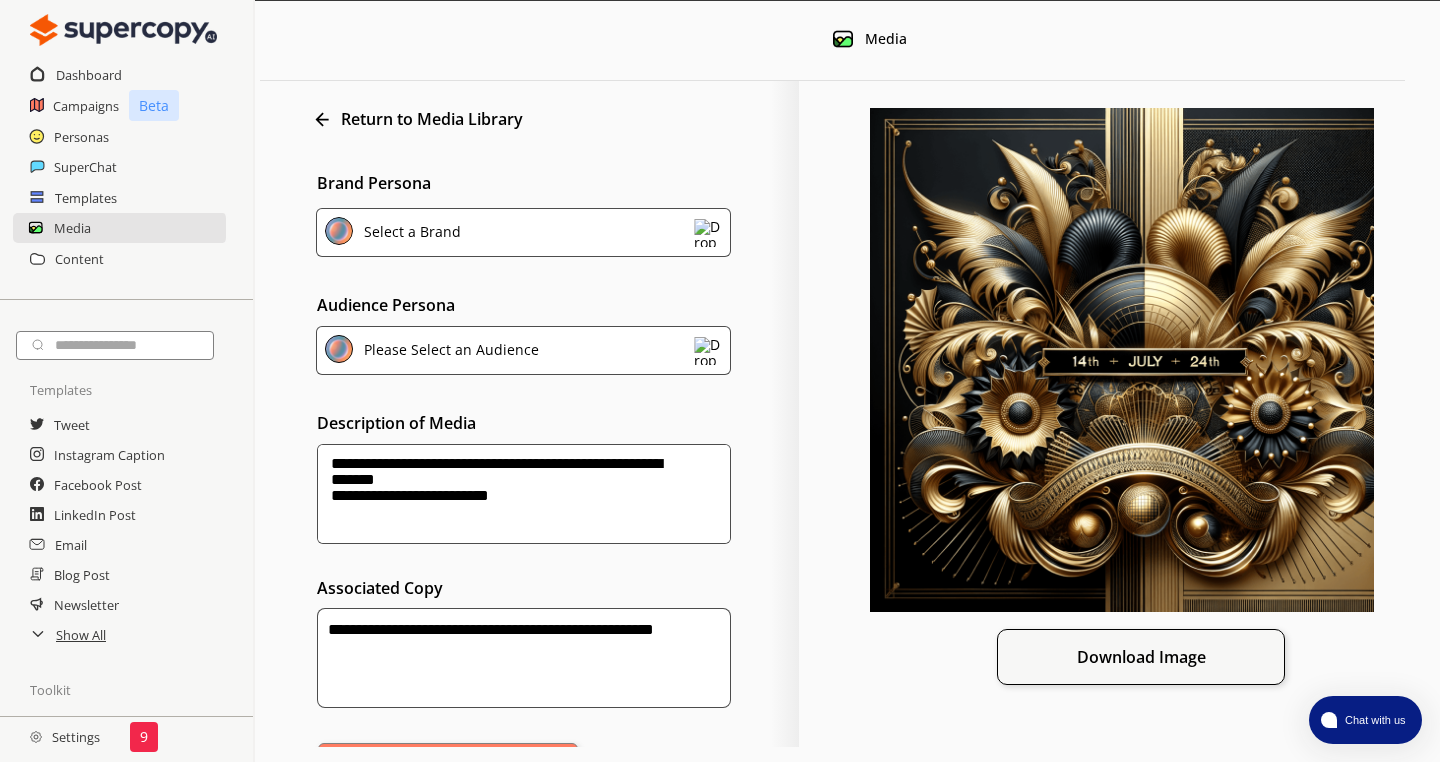 click on "**********" at bounding box center [524, 494] 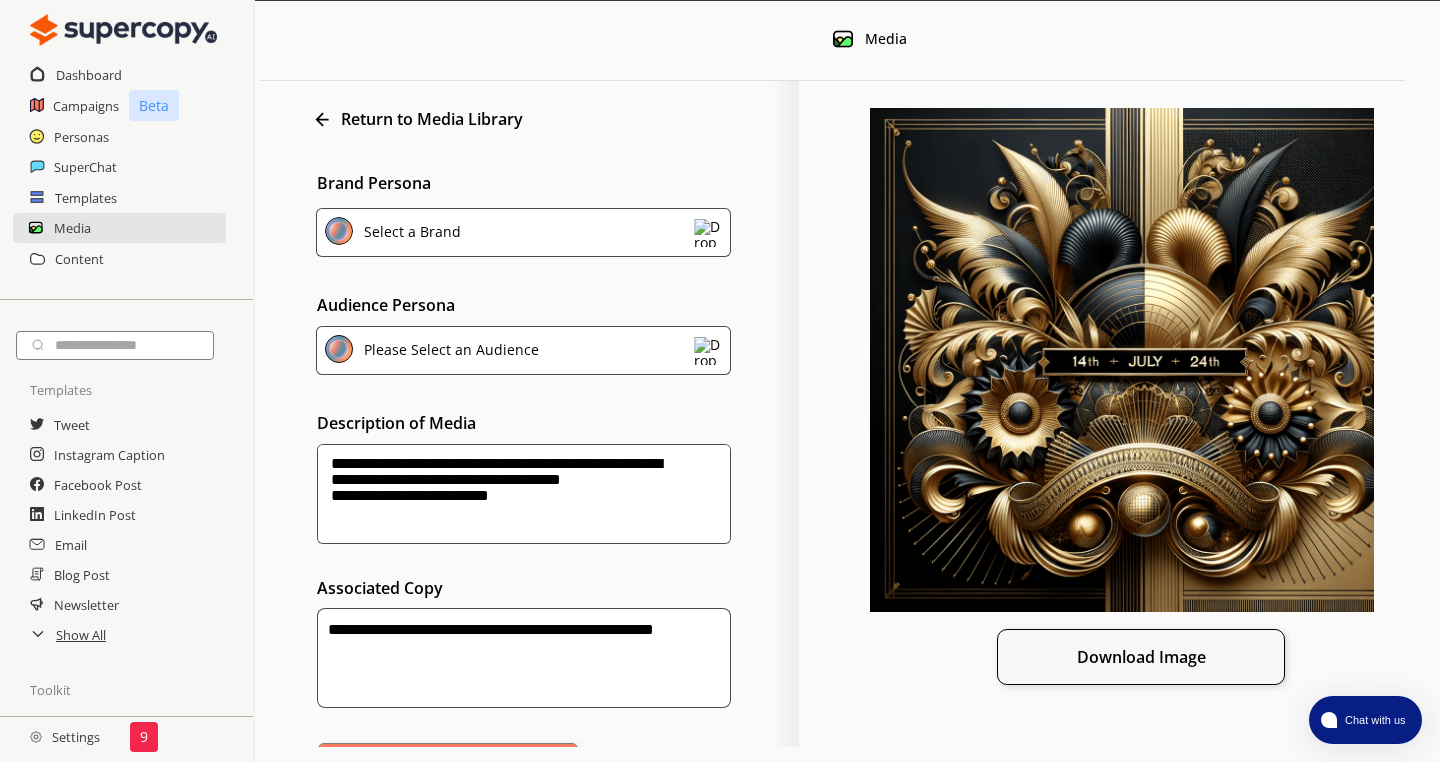 click on "**********" at bounding box center [524, 494] 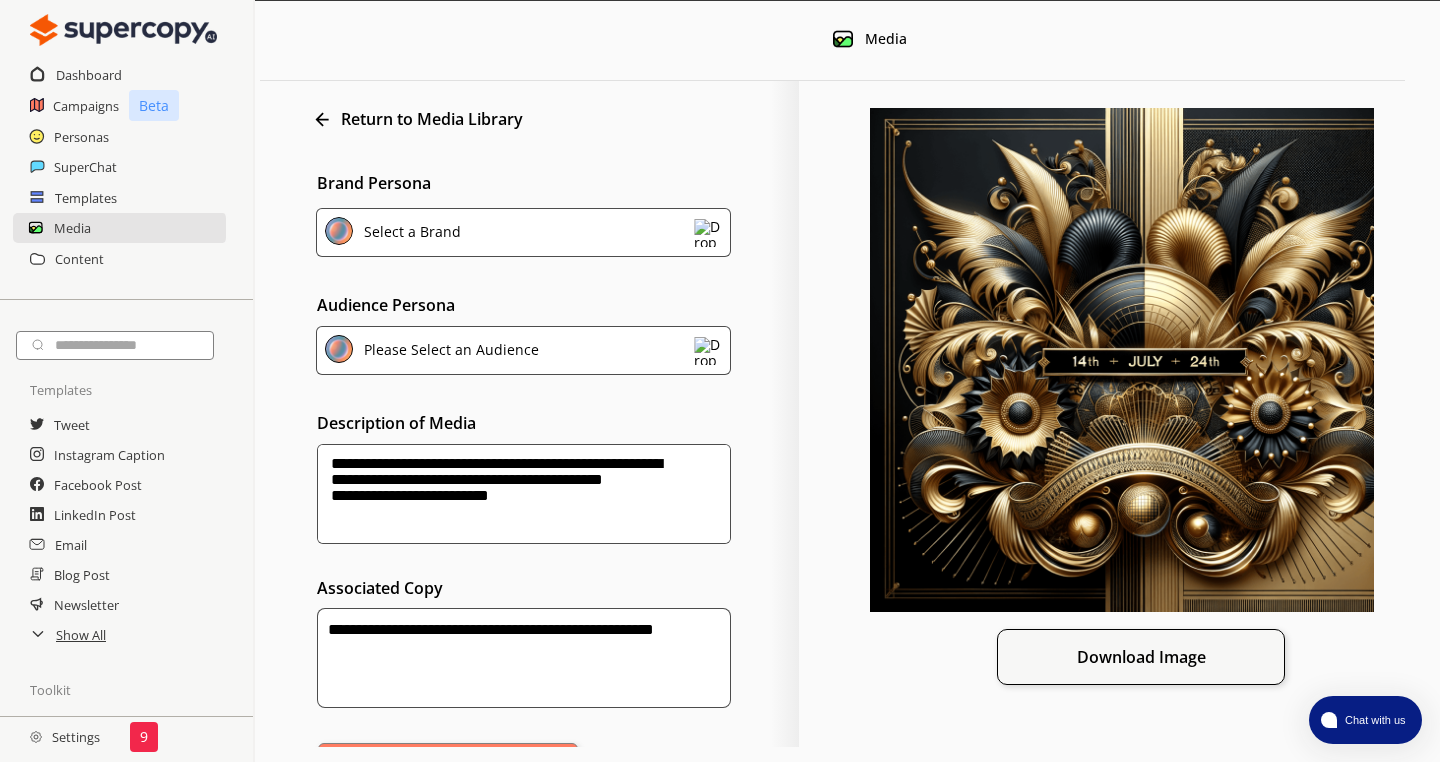 drag, startPoint x: 497, startPoint y: 465, endPoint x: 314, endPoint y: 456, distance: 183.22118 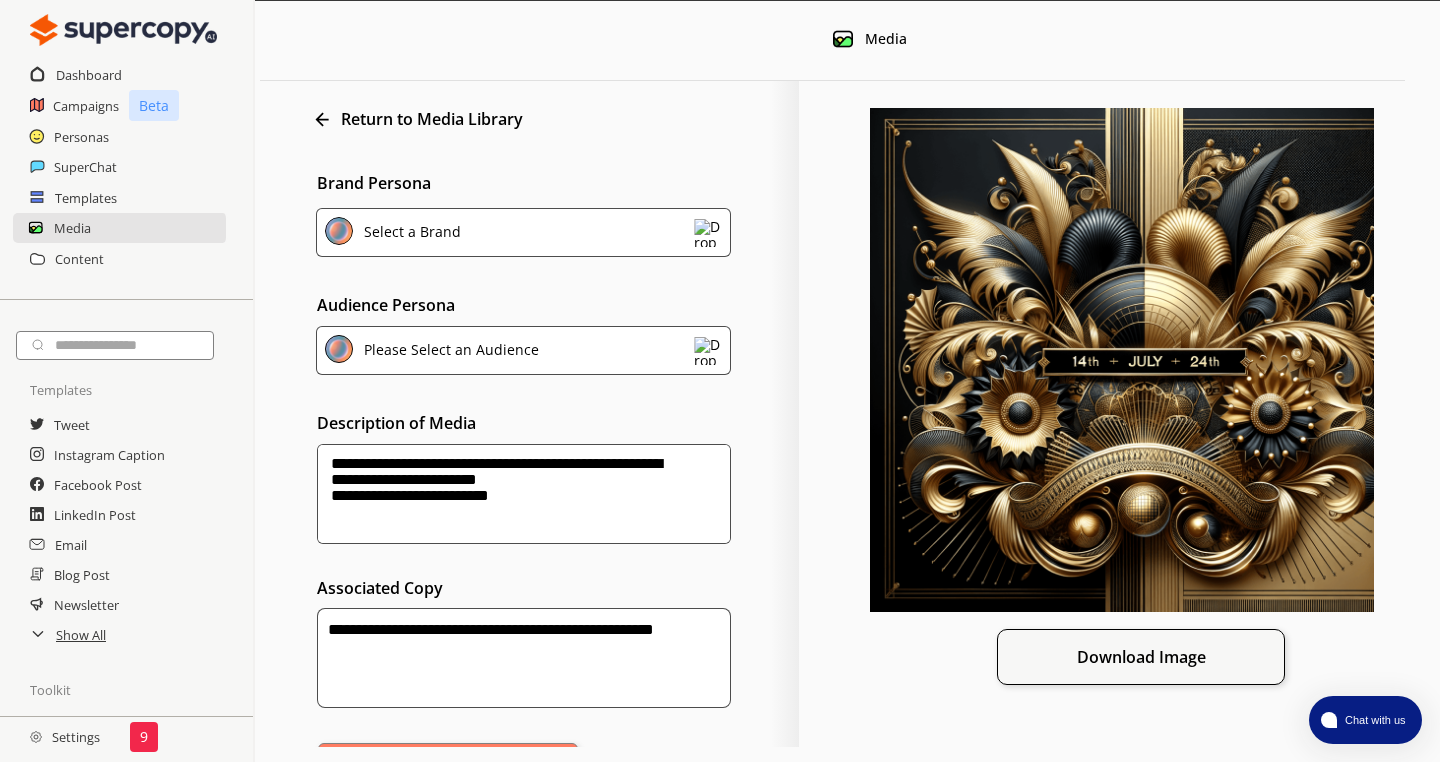 click on "**********" at bounding box center [524, 494] 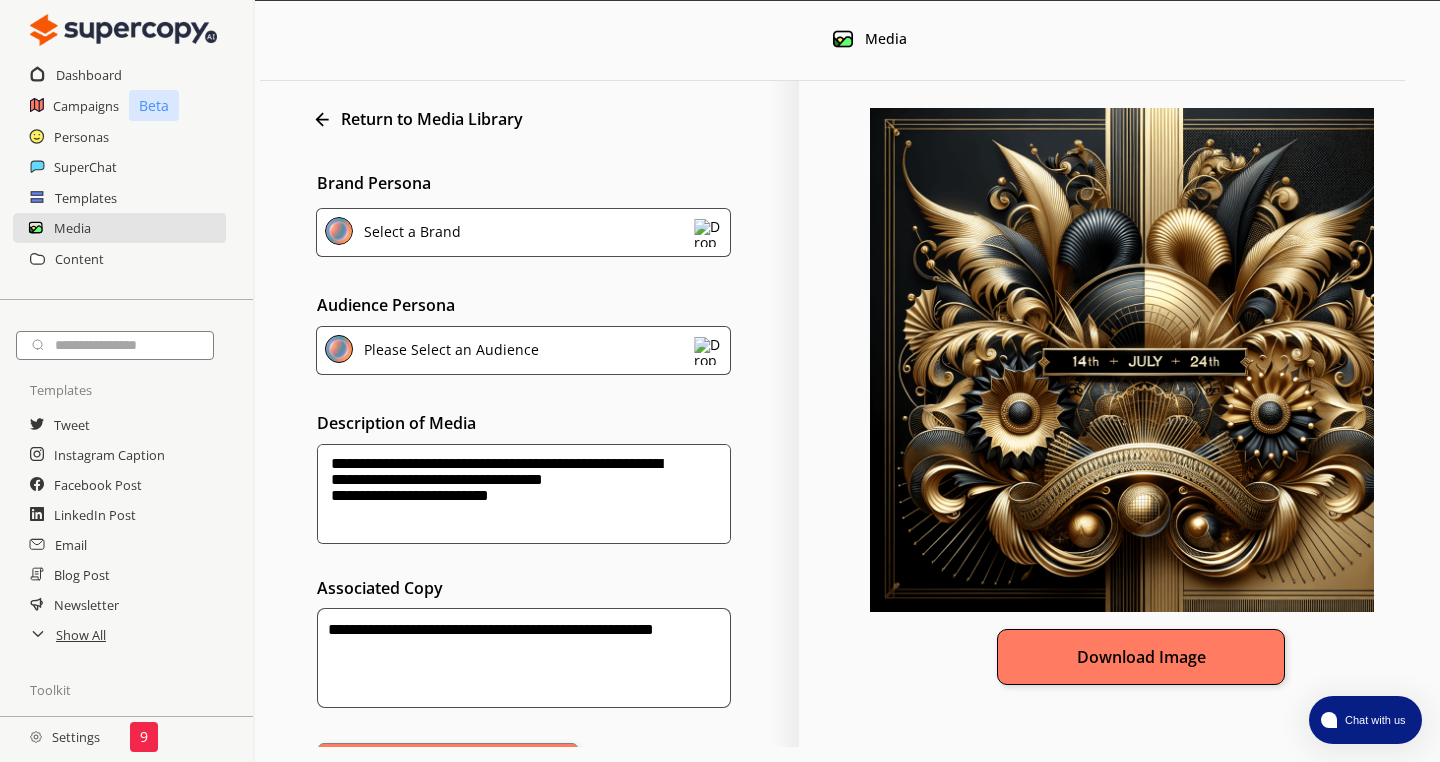 click on "Download Image" at bounding box center (1141, 657) 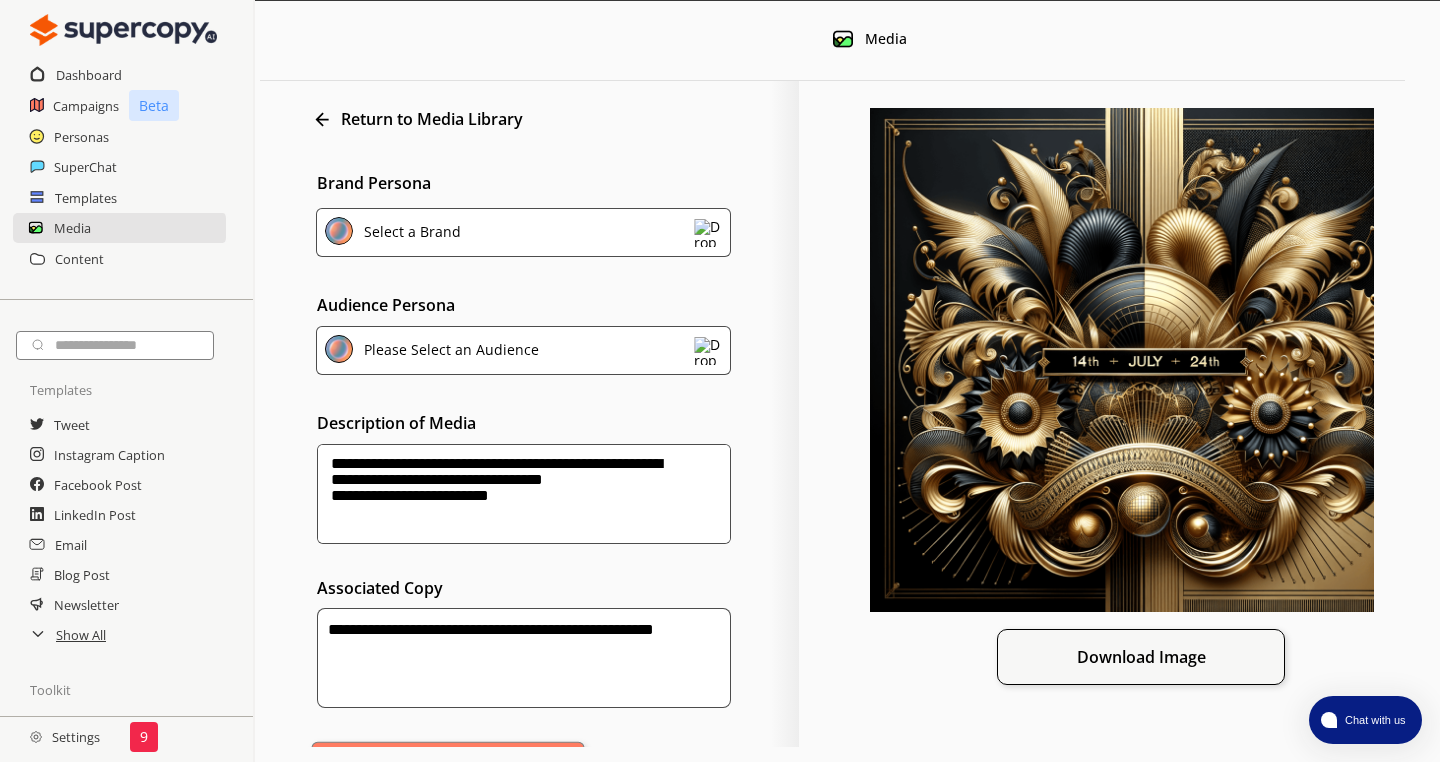 click on "Create" at bounding box center [448, 767] 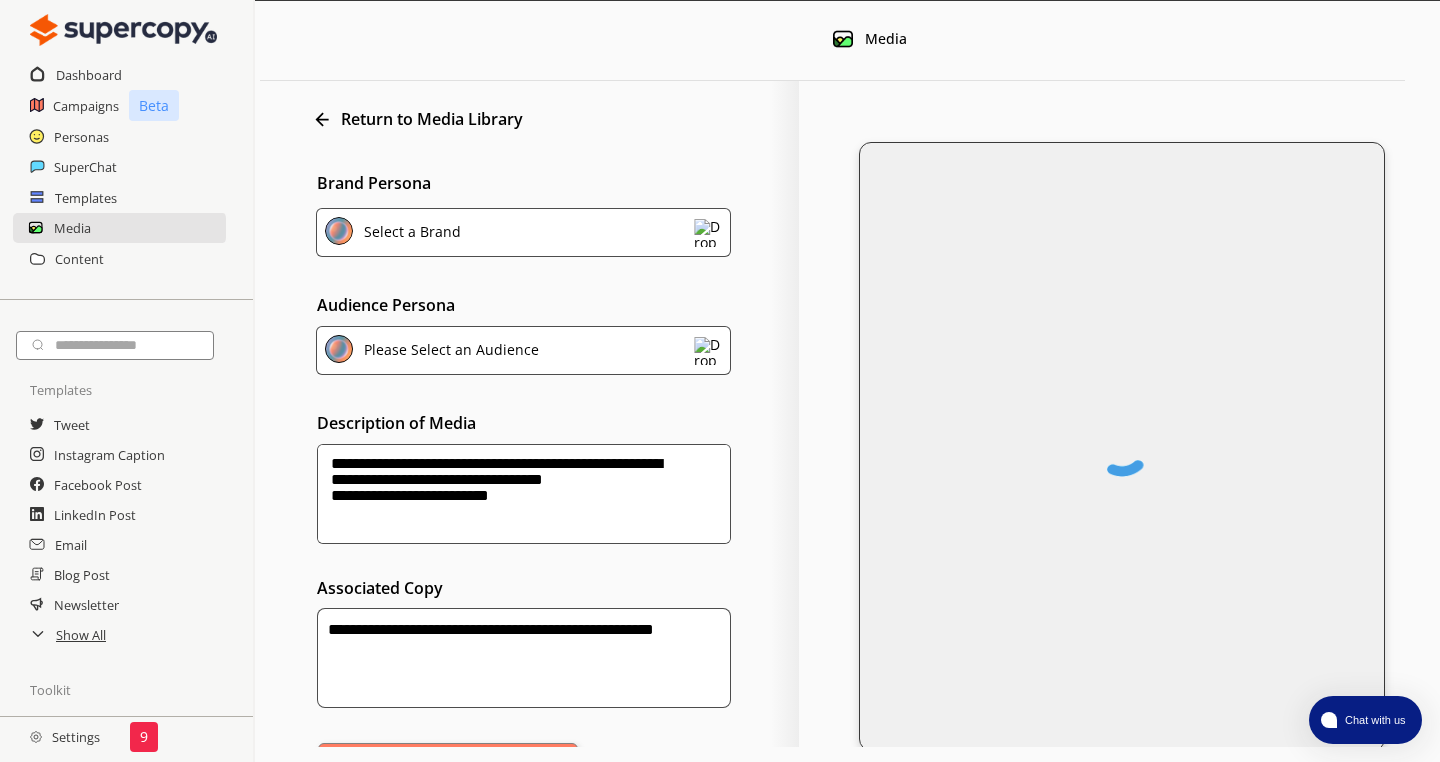 click on "**********" at bounding box center (529, 452) 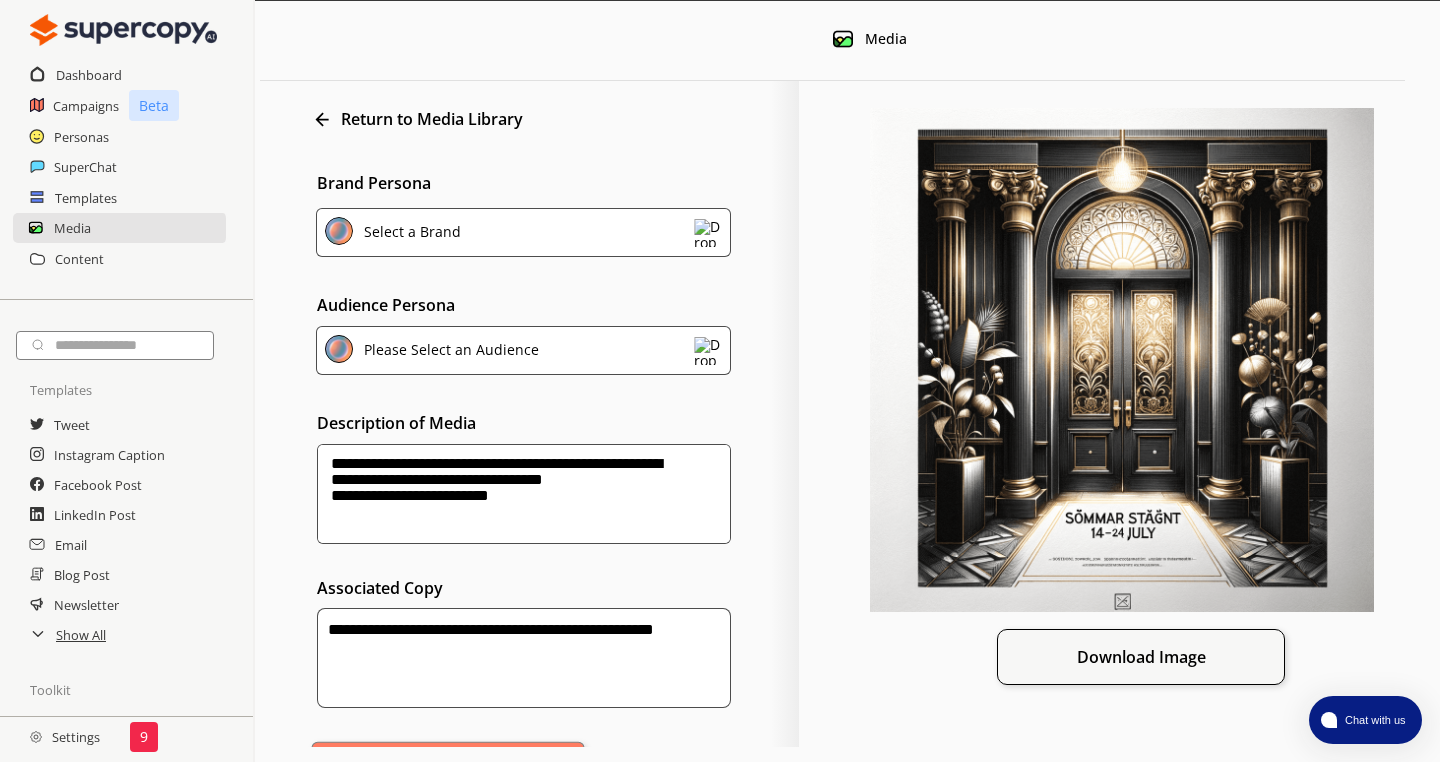 click on "Create" at bounding box center [448, 767] 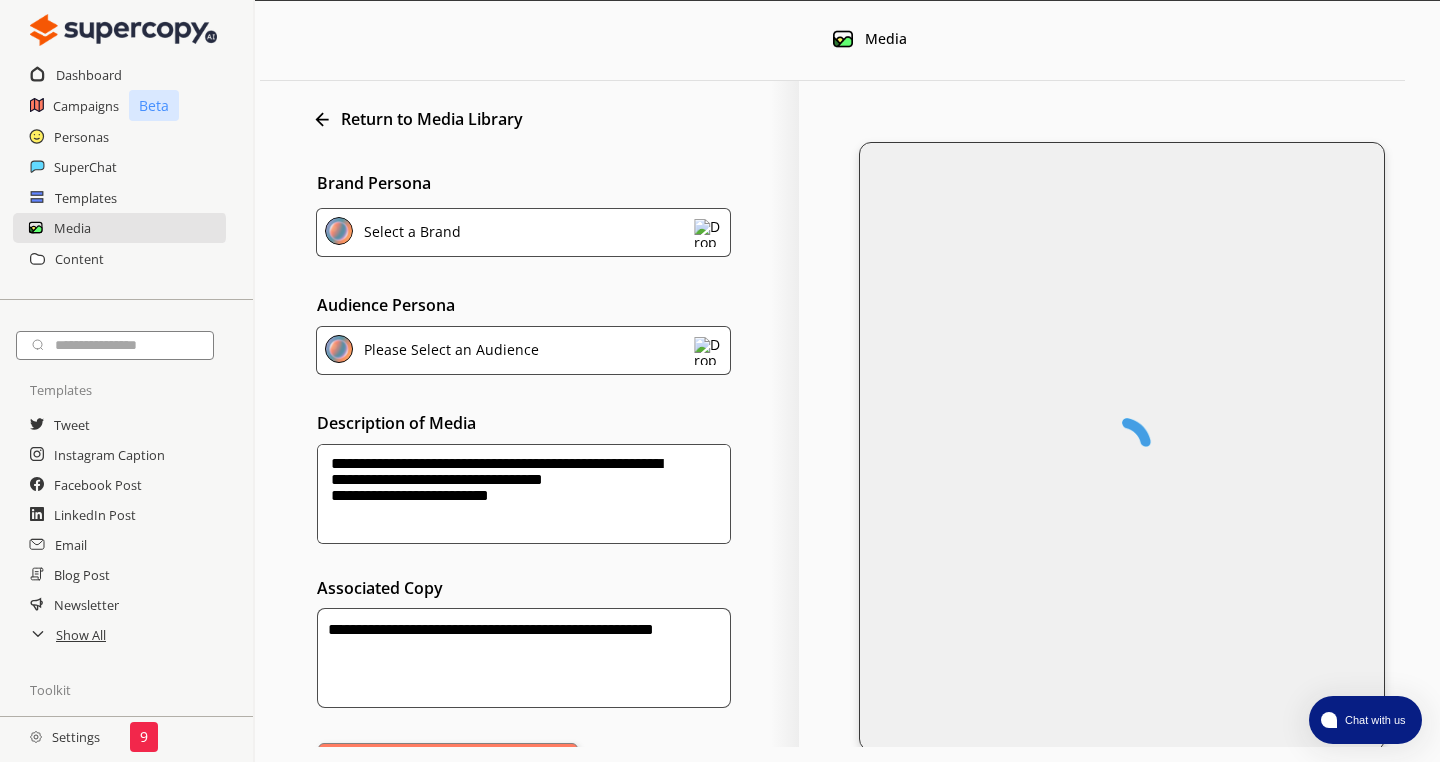 click on "**********" at bounding box center [524, 494] 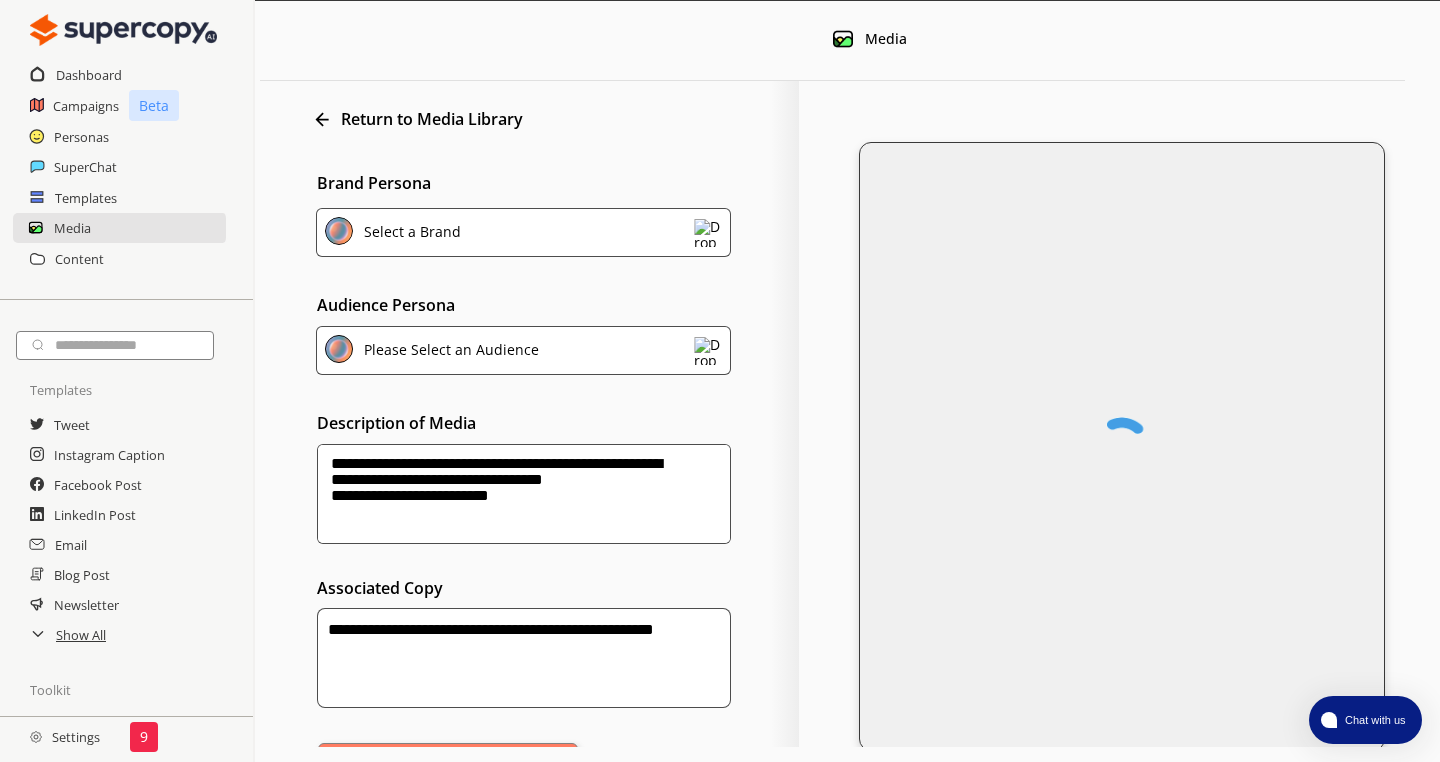 click on "**********" at bounding box center (524, 494) 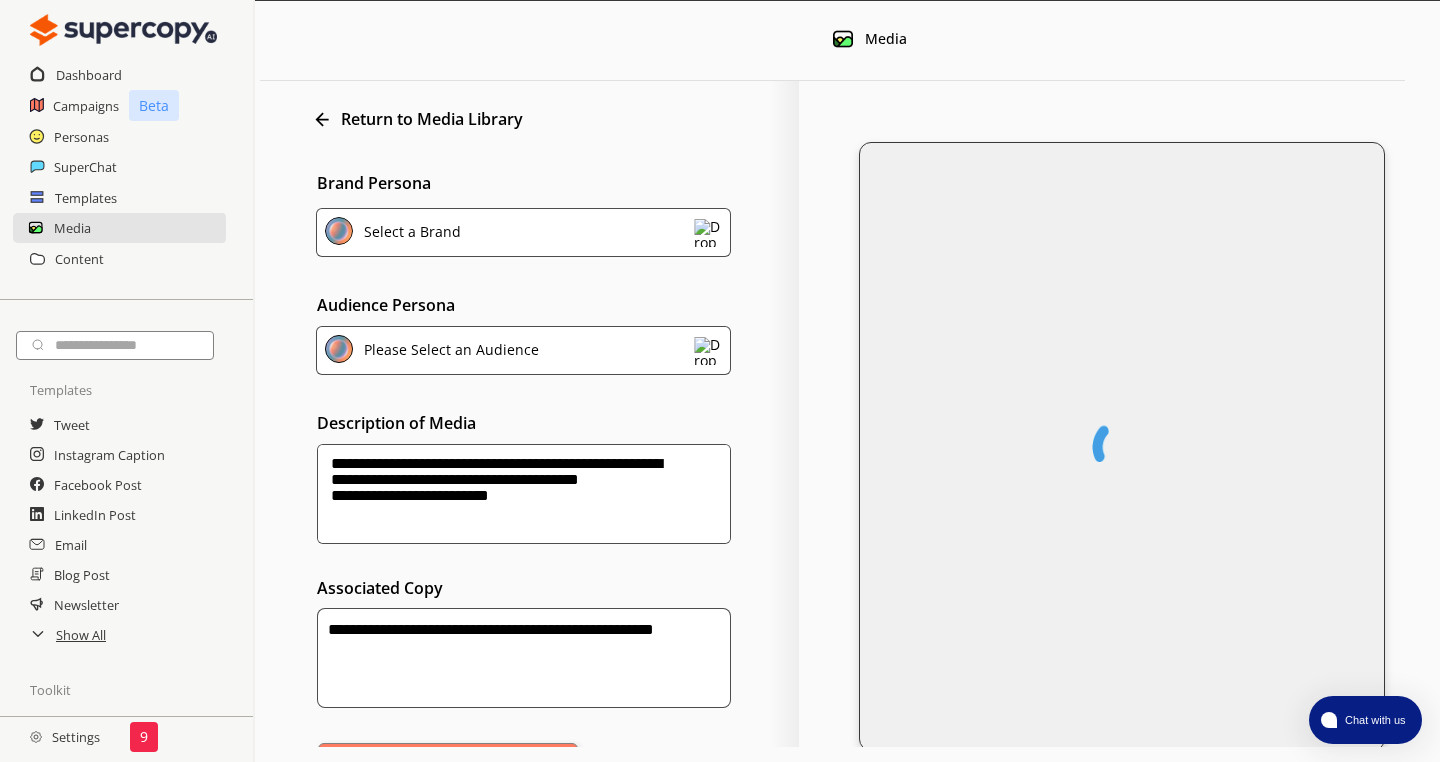 click on "**********" at bounding box center [524, 494] 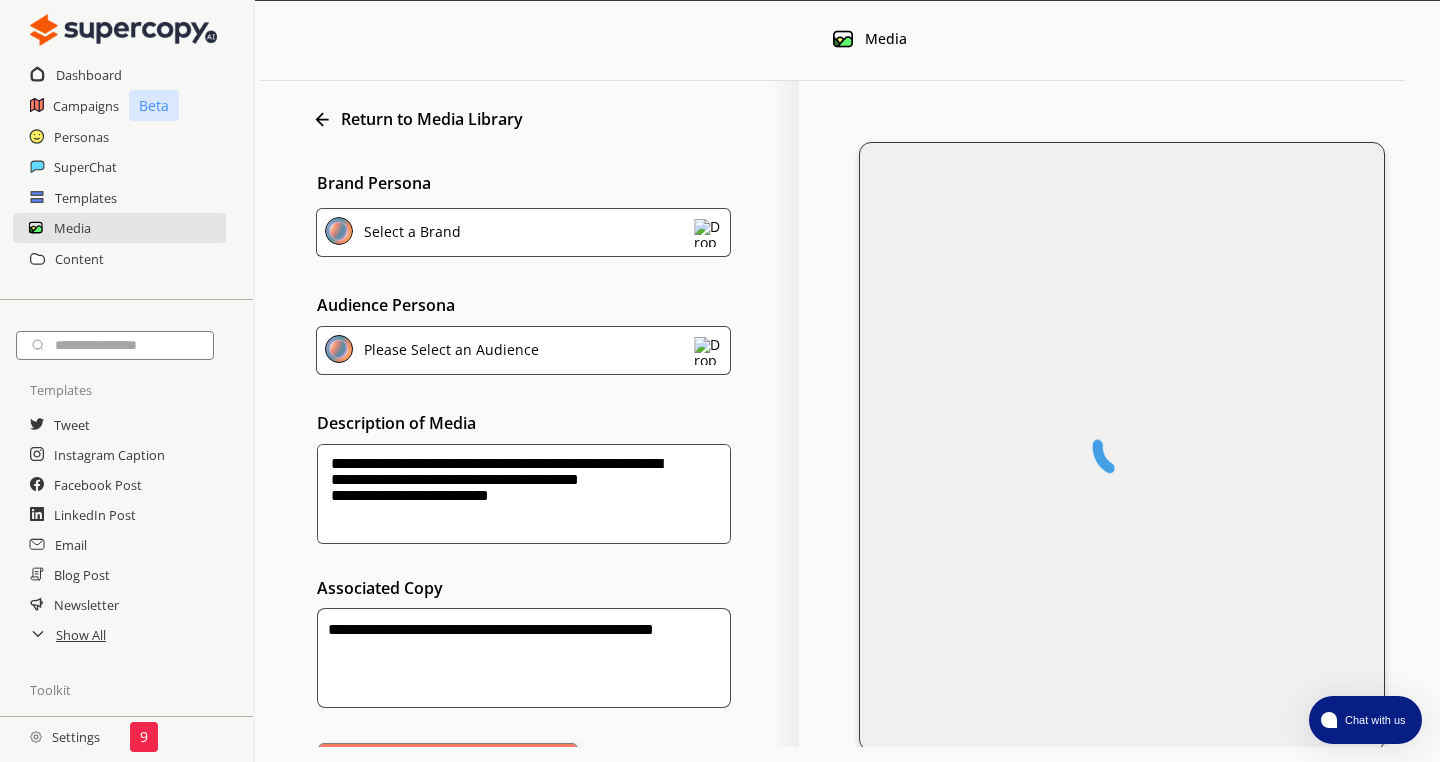 click on "**********" at bounding box center (524, 494) 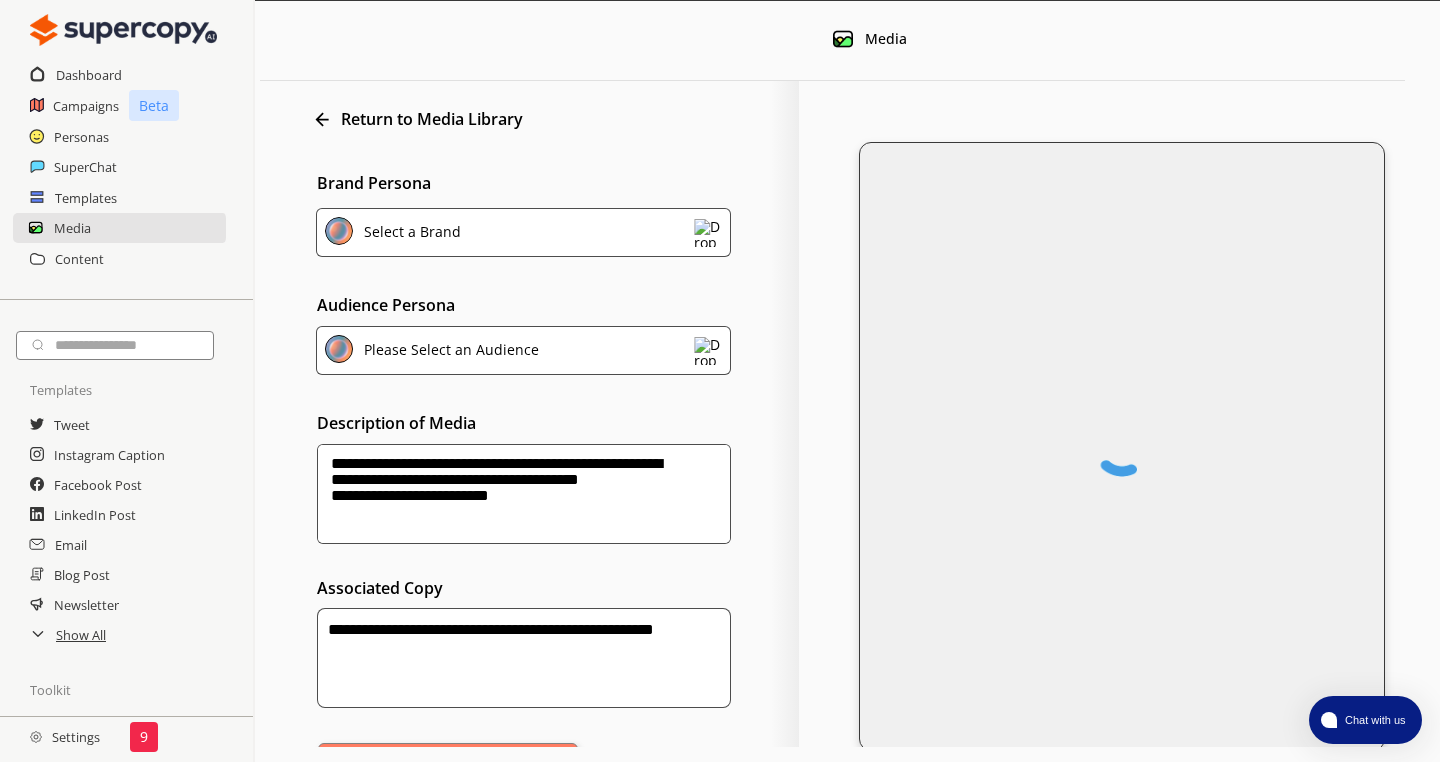 click on "**********" at bounding box center [524, 494] 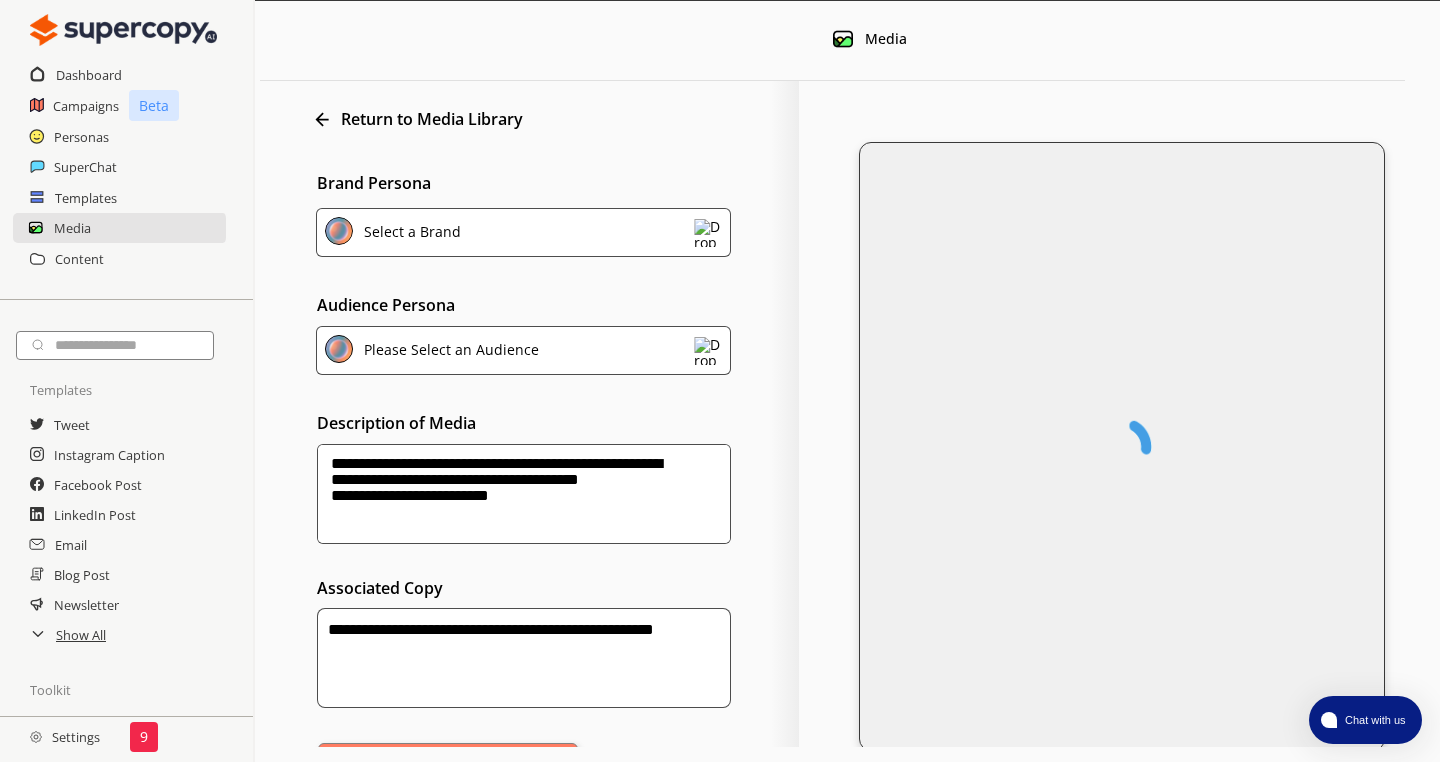 drag, startPoint x: 386, startPoint y: 482, endPoint x: 501, endPoint y: 476, distance: 115.15642 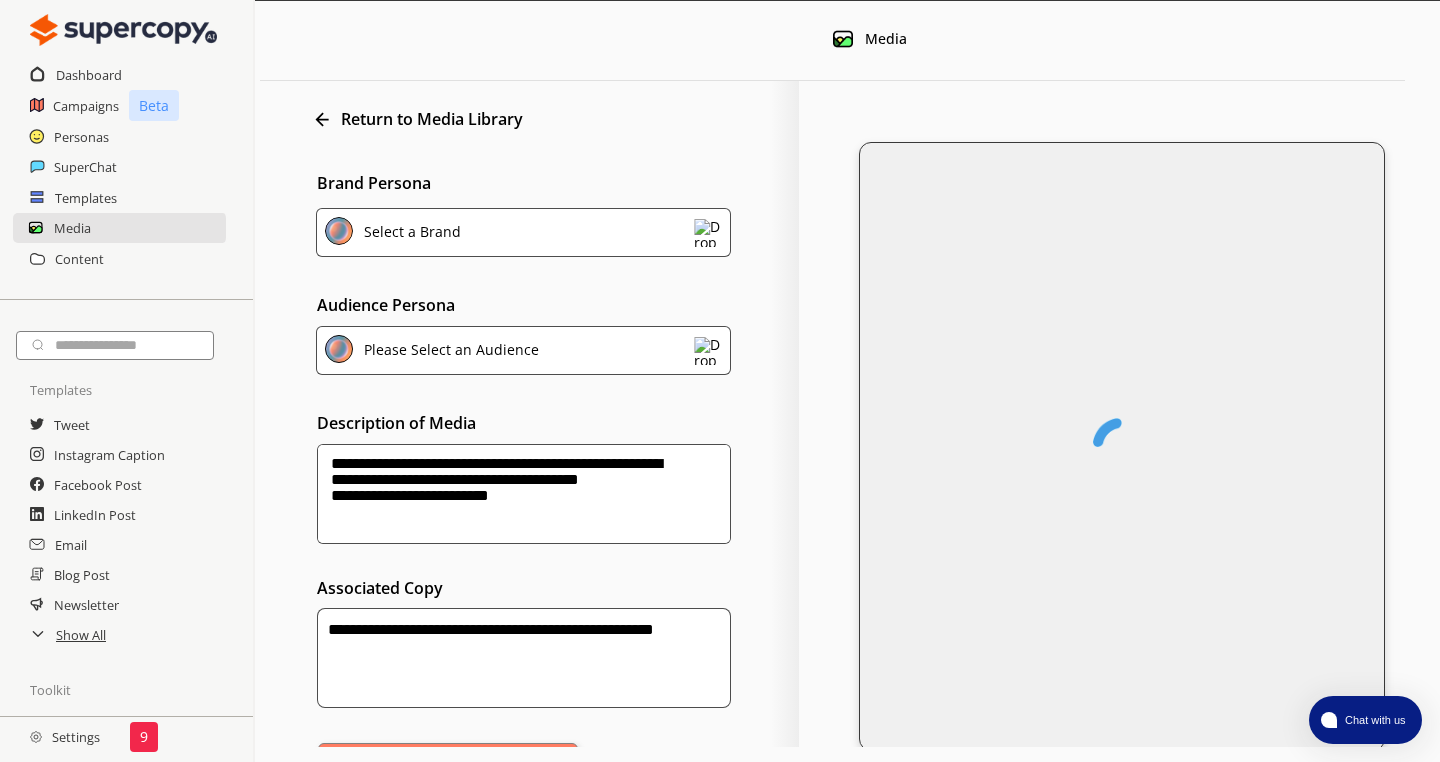 click on "**********" at bounding box center [524, 494] 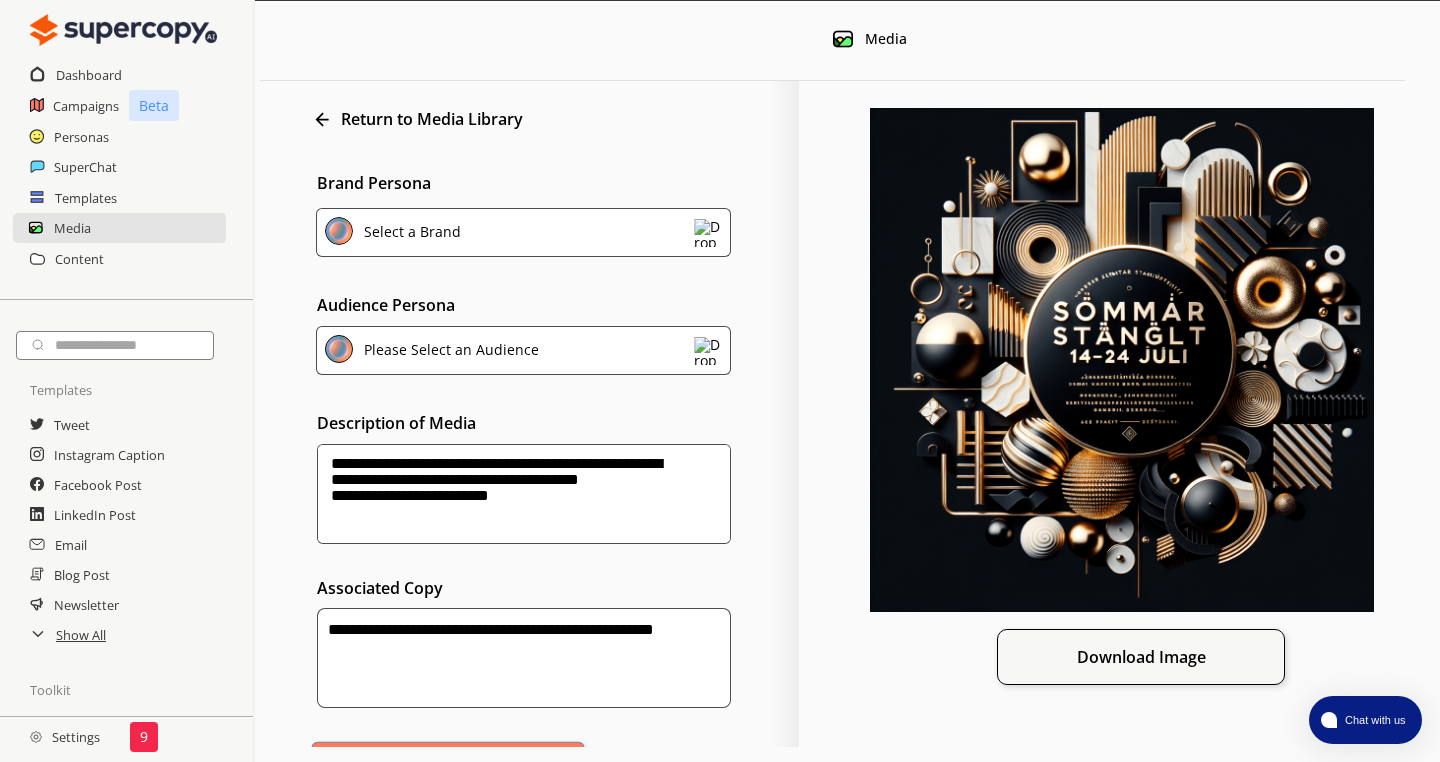 click on "Create" at bounding box center (448, 767) 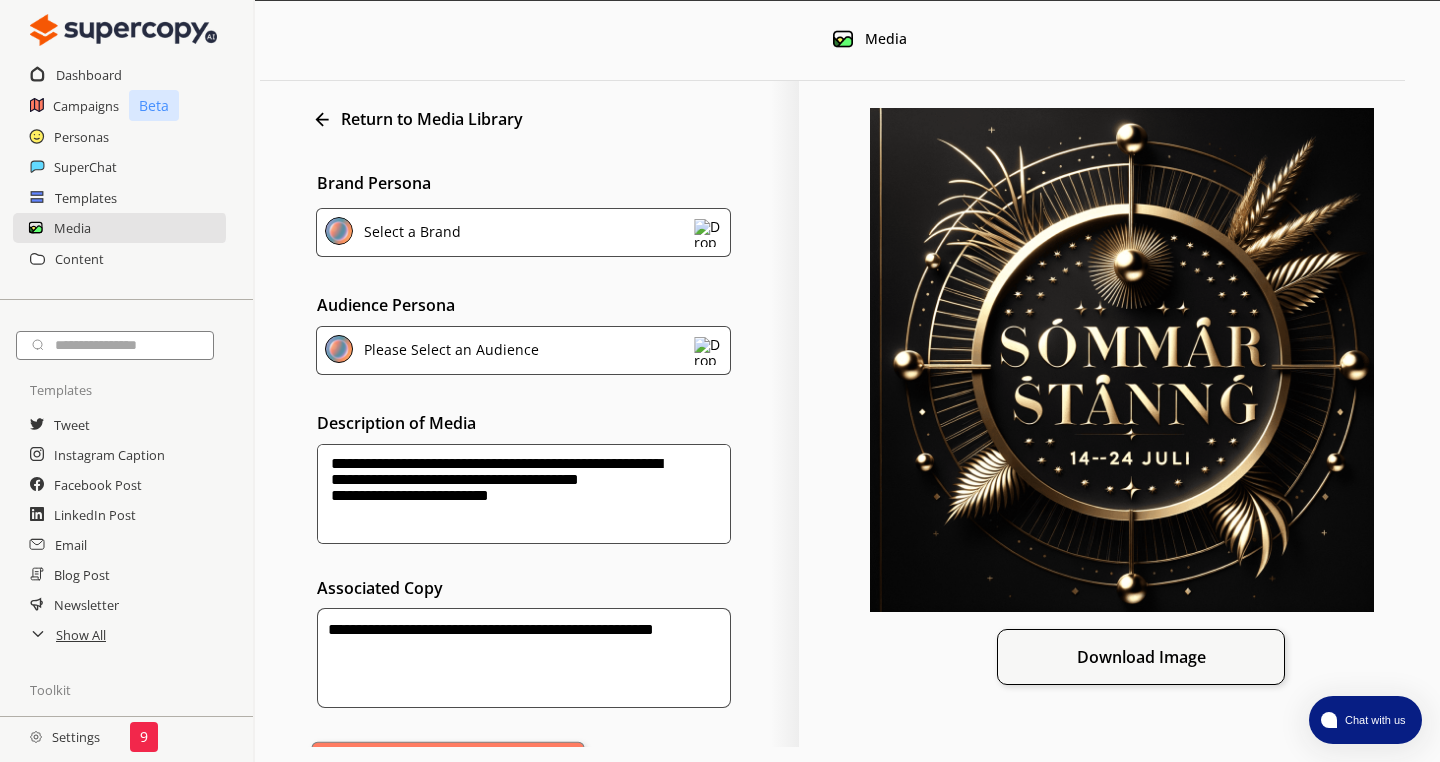 click on "Create" at bounding box center (448, 767) 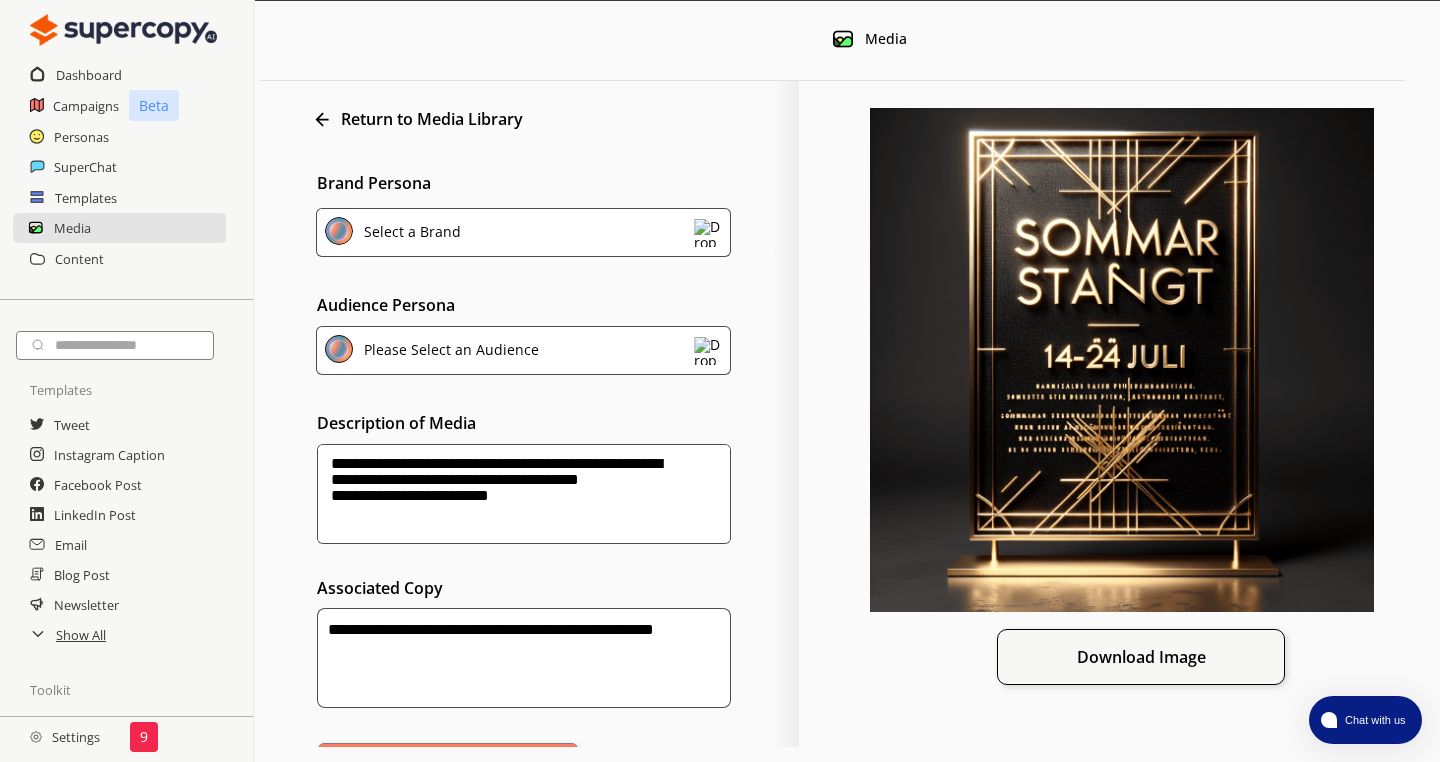 click on "**********" at bounding box center (524, 494) 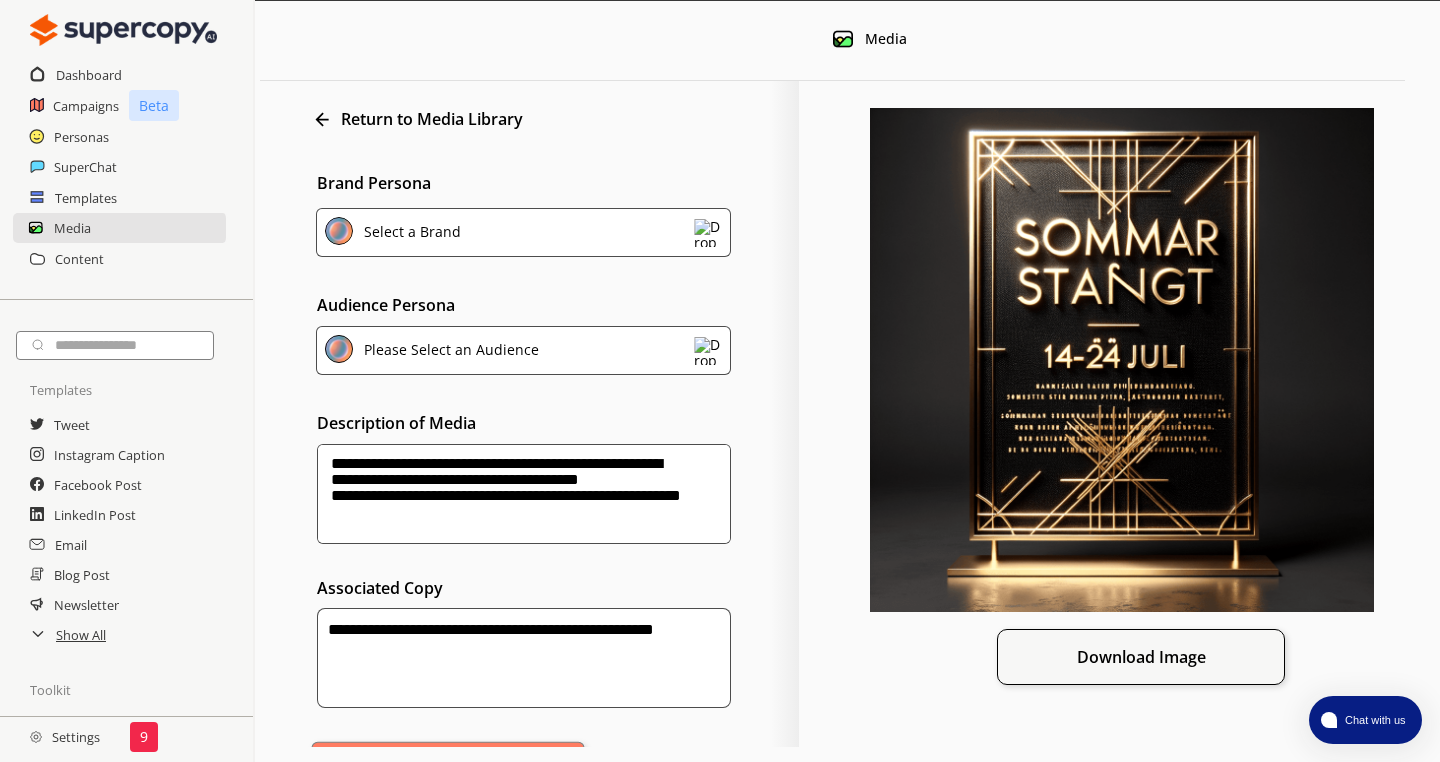 type on "**********" 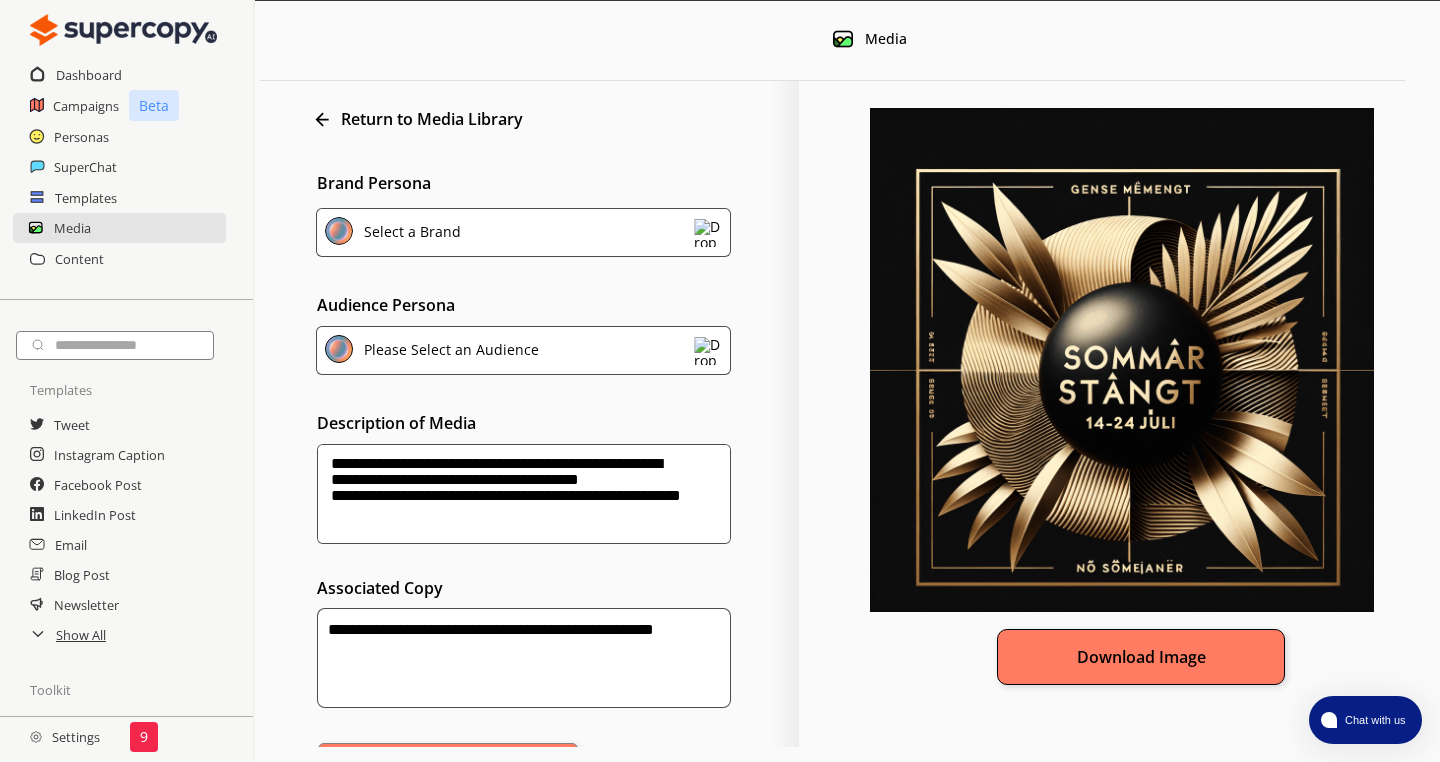 click on "Download Image" at bounding box center (1141, 657) 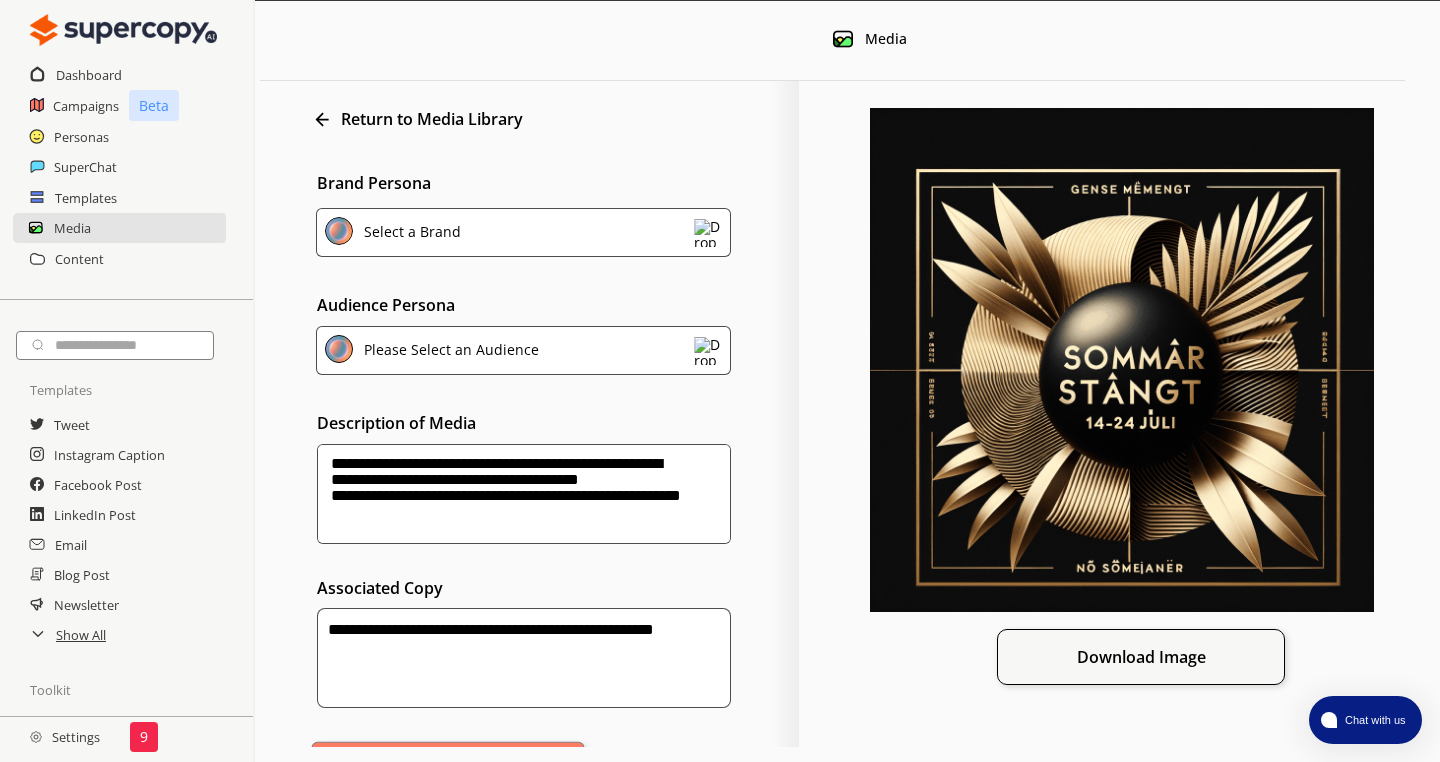 click on "Create" at bounding box center [448, 767] 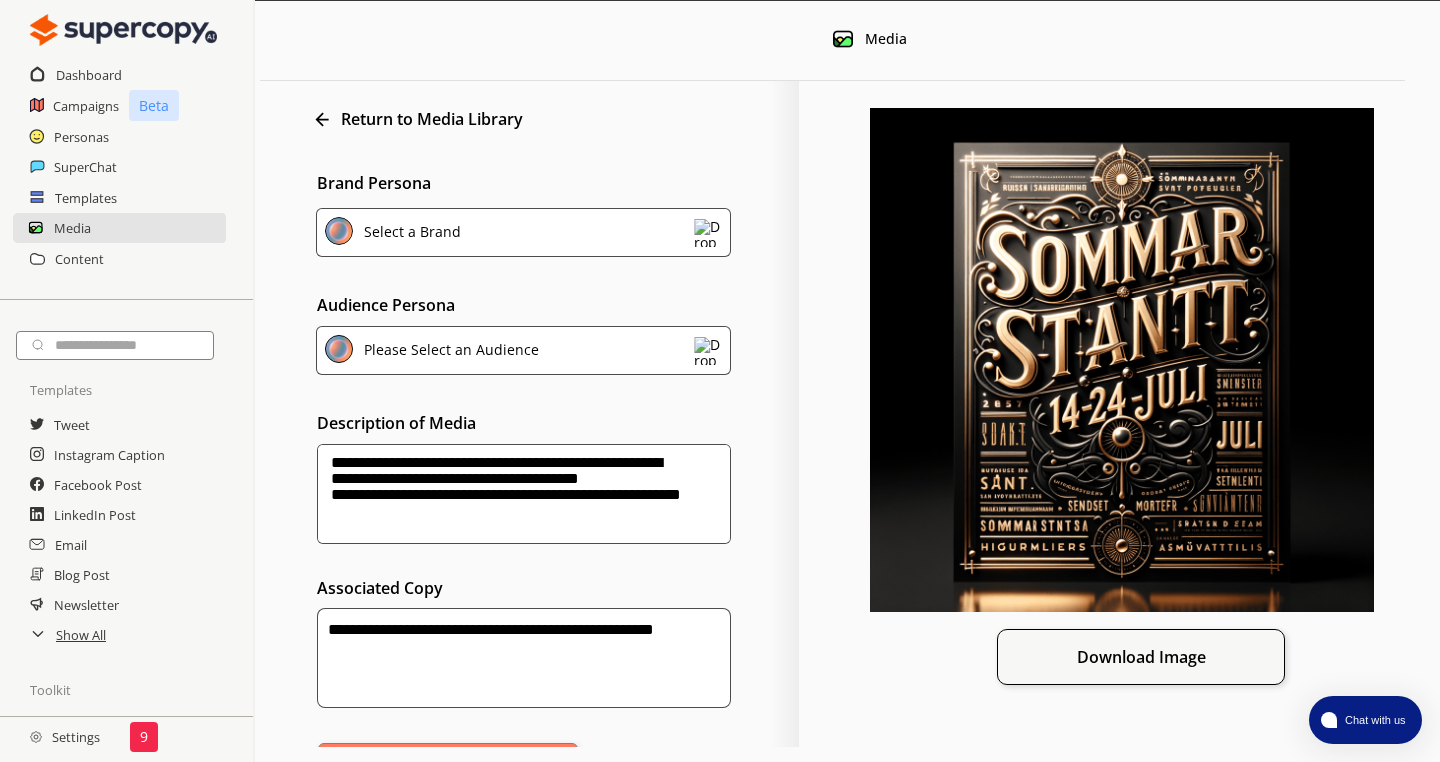 scroll, scrollTop: 73, scrollLeft: 0, axis: vertical 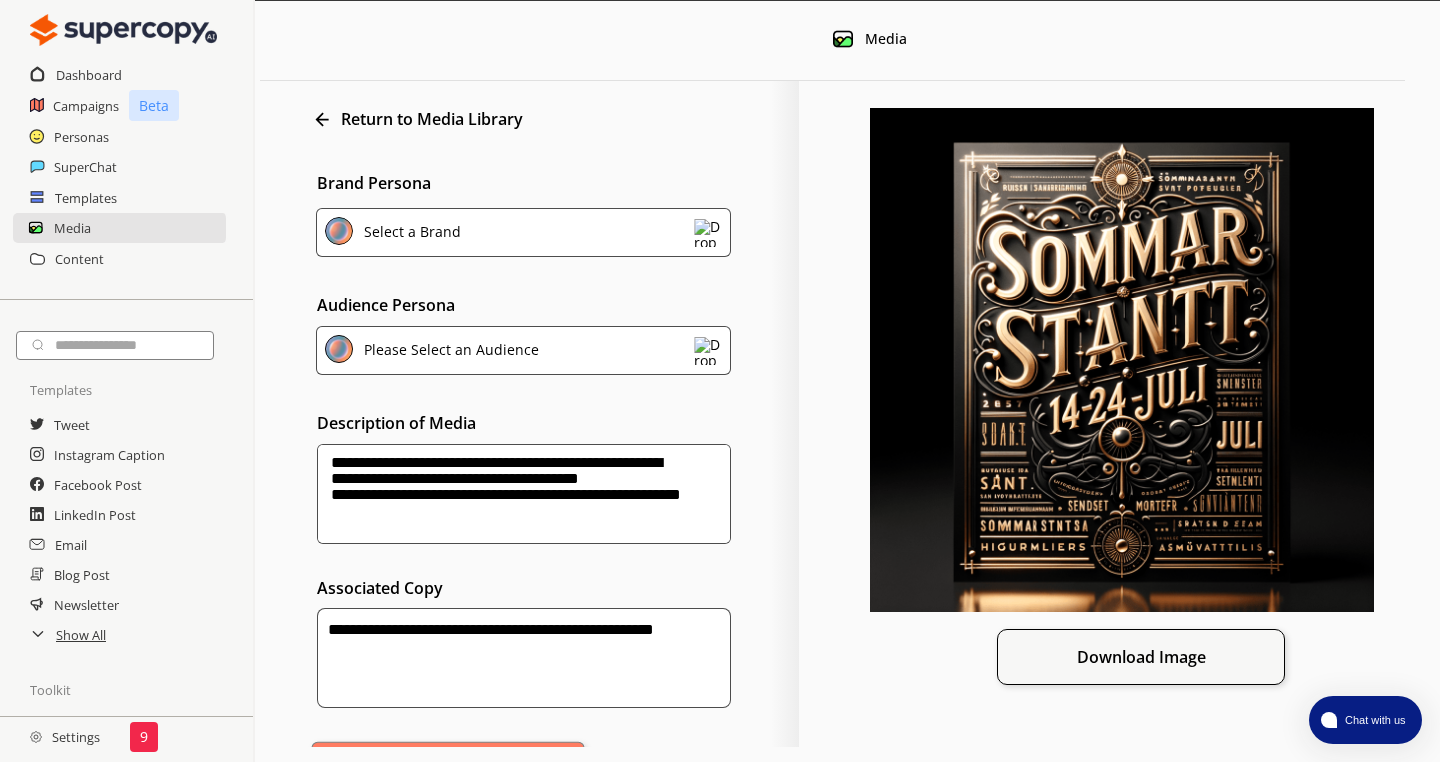 click on "Create" at bounding box center [448, 767] 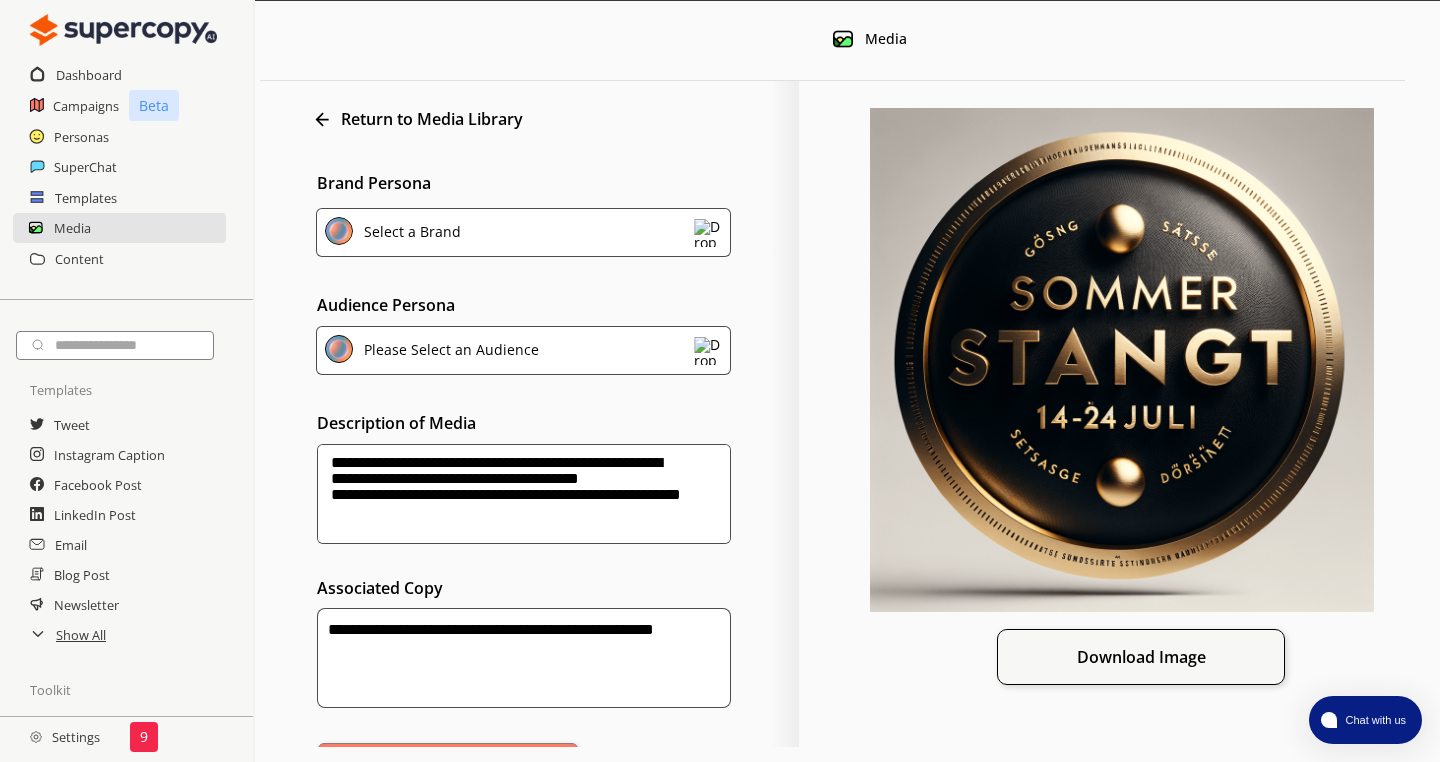 click on "**********" at bounding box center [524, 658] 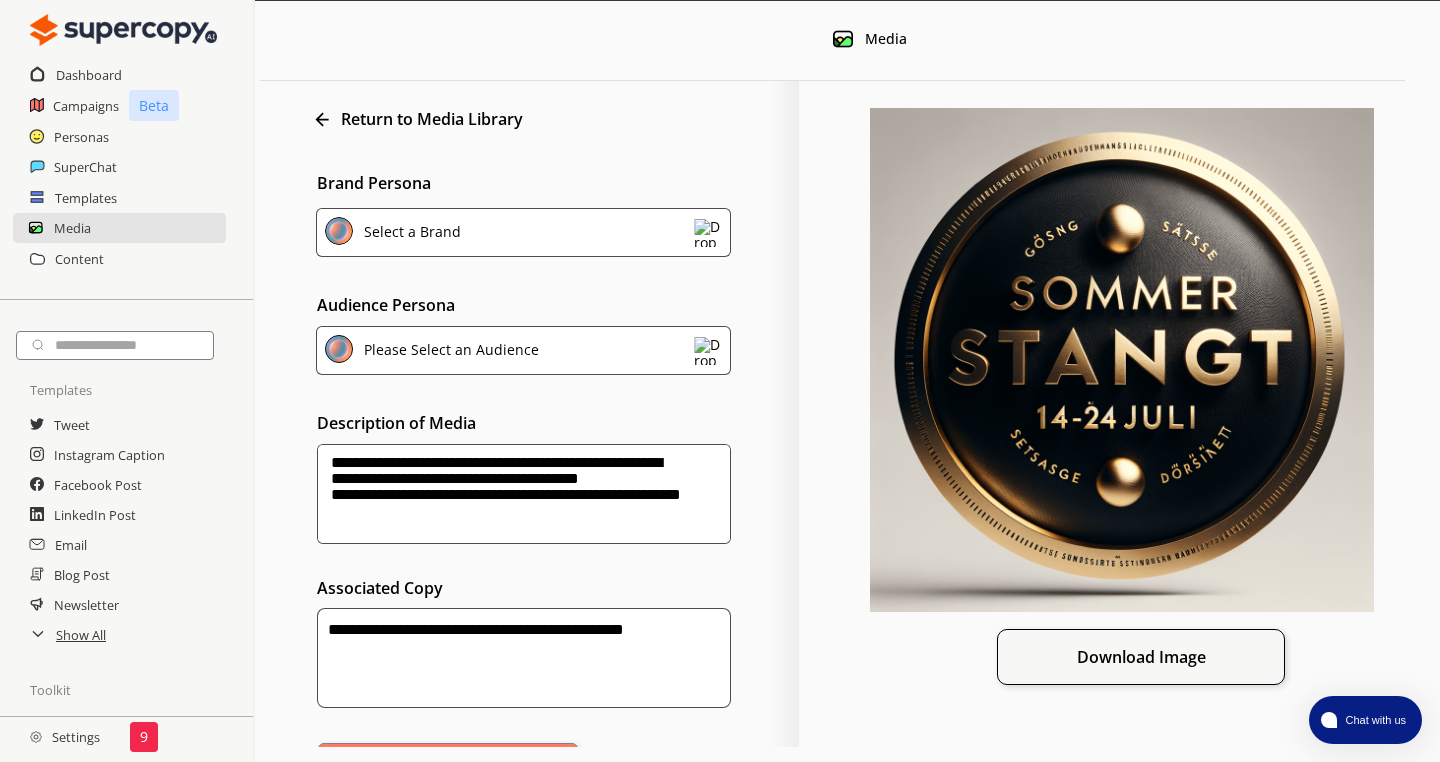 scroll, scrollTop: 0, scrollLeft: 0, axis: both 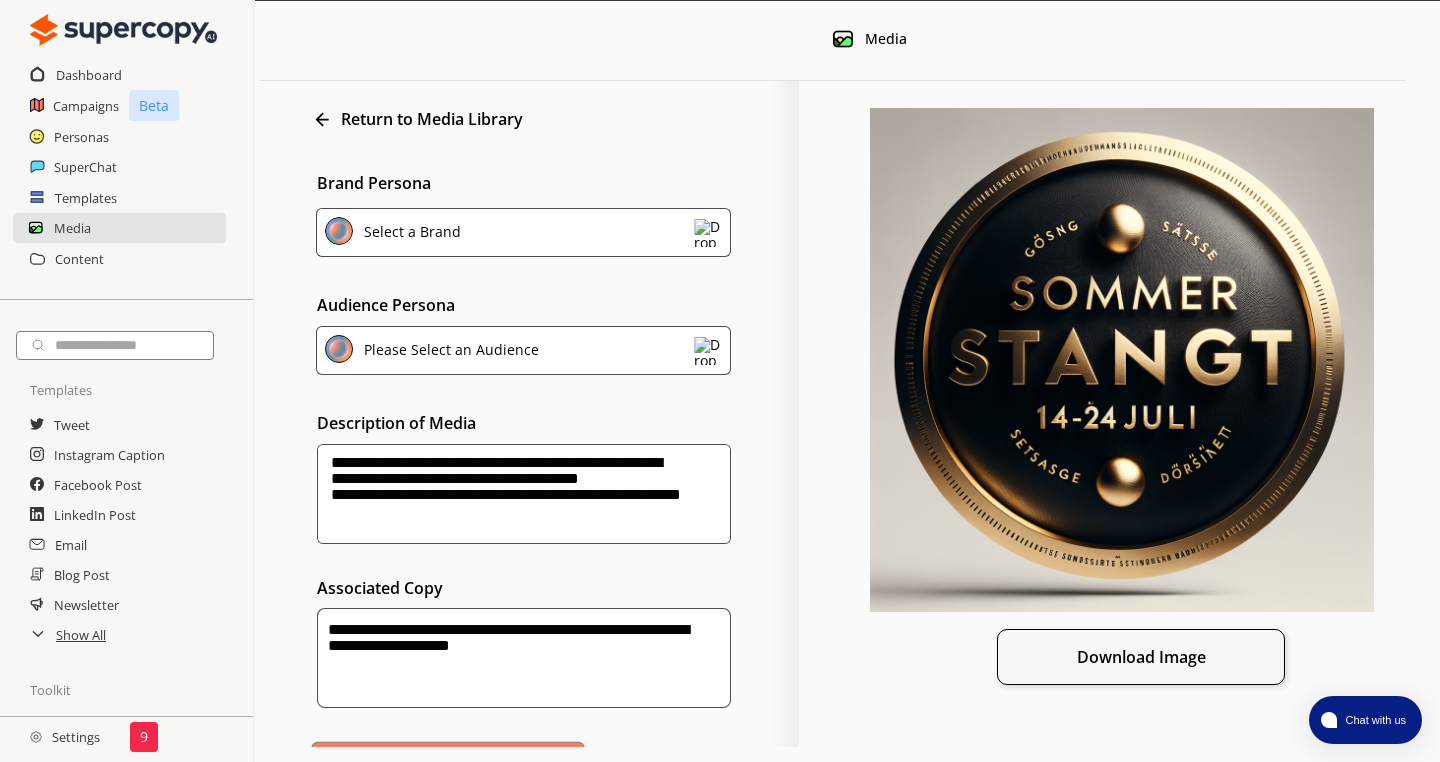 type on "**********" 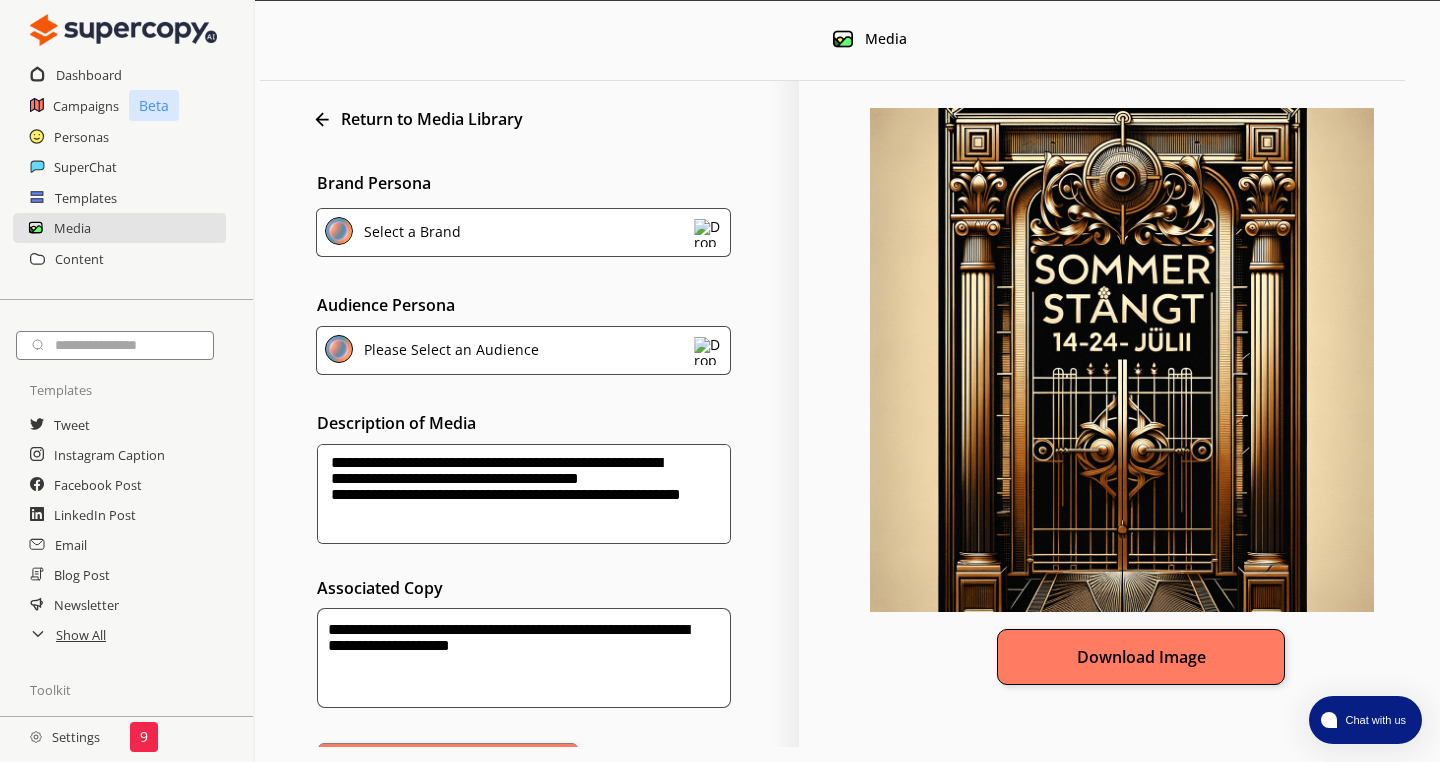 click on "Download Image" at bounding box center (1141, 657) 